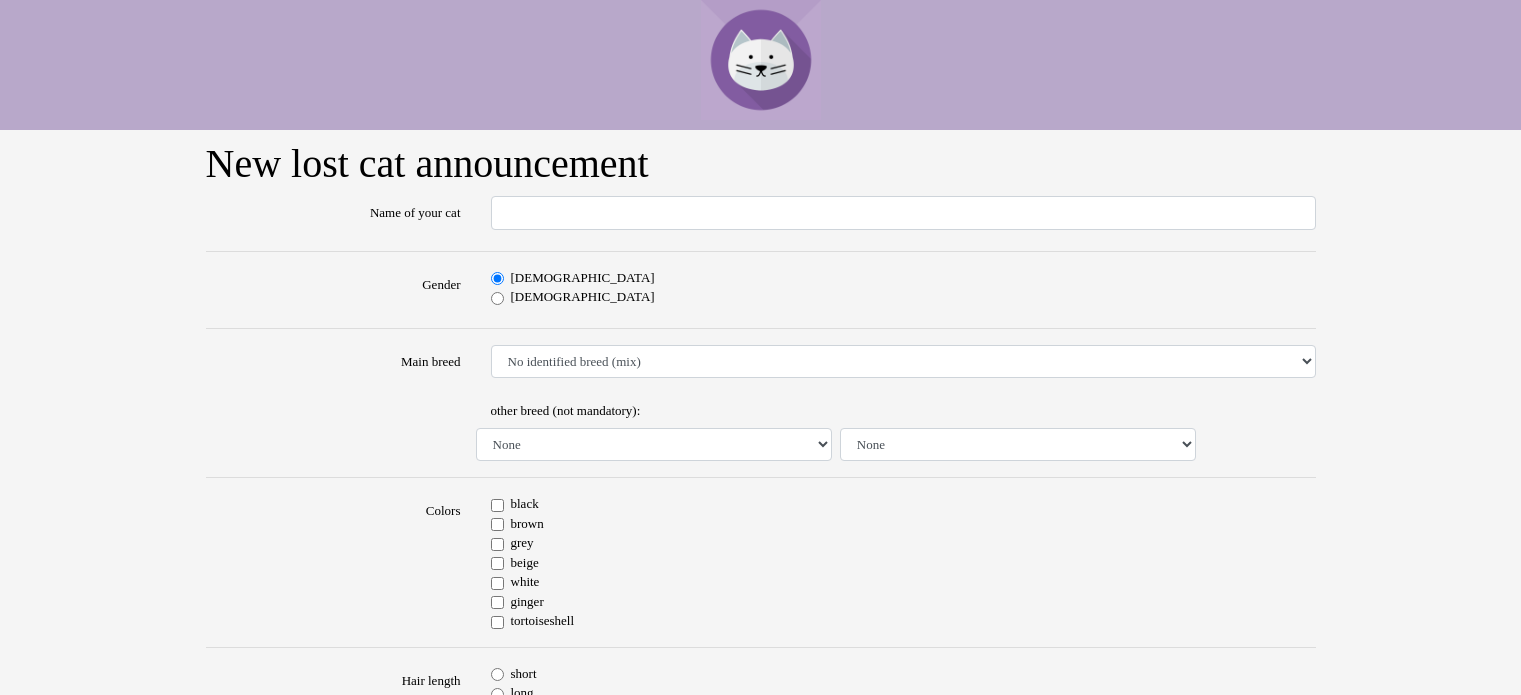 scroll, scrollTop: 0, scrollLeft: 0, axis: both 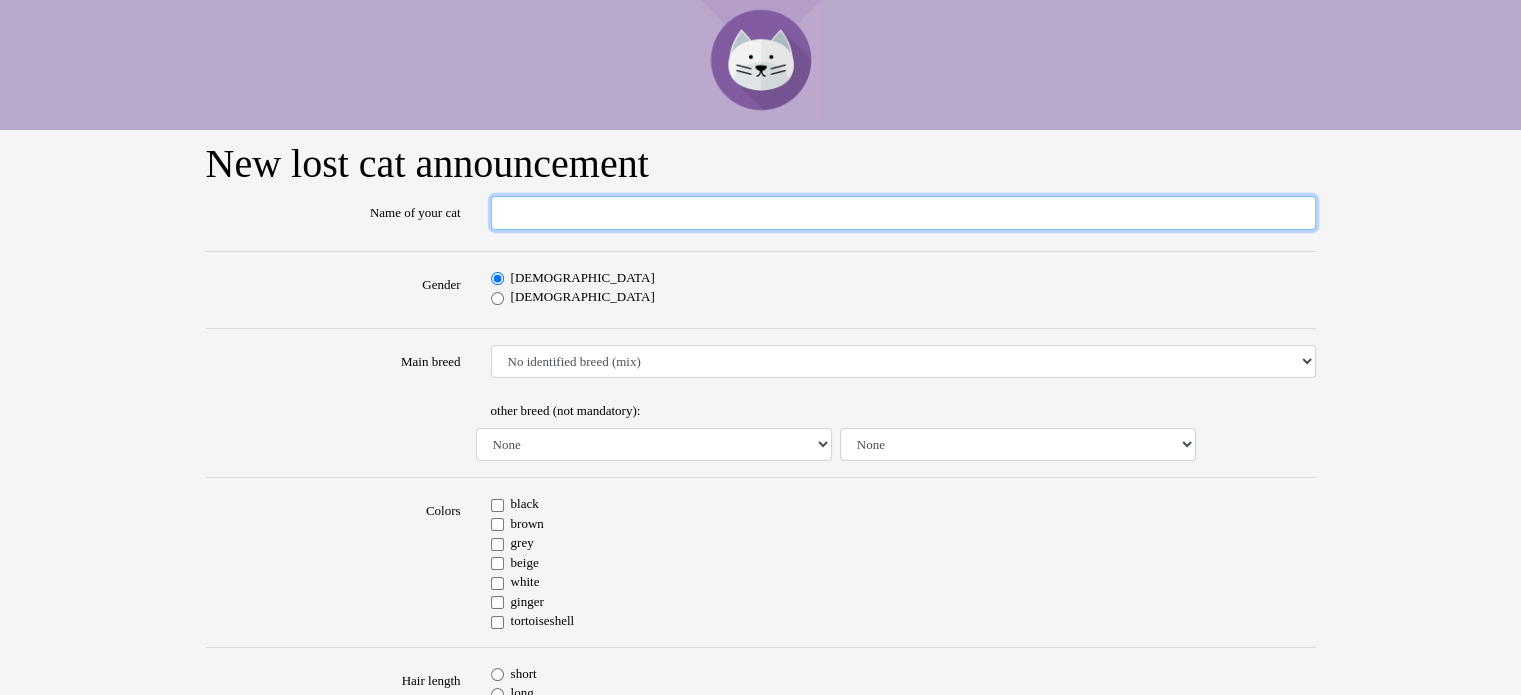 click on "Name of your cat" at bounding box center [903, 213] 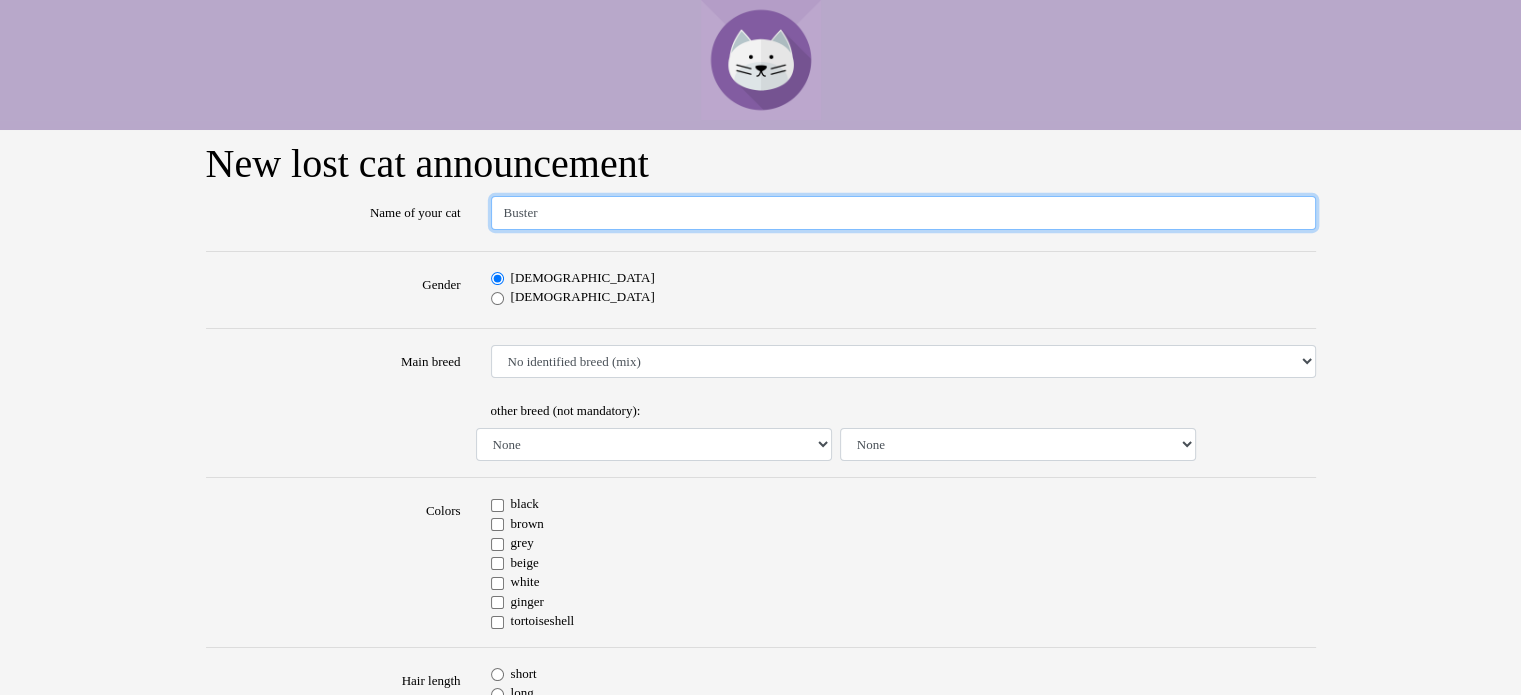 type on "Buster" 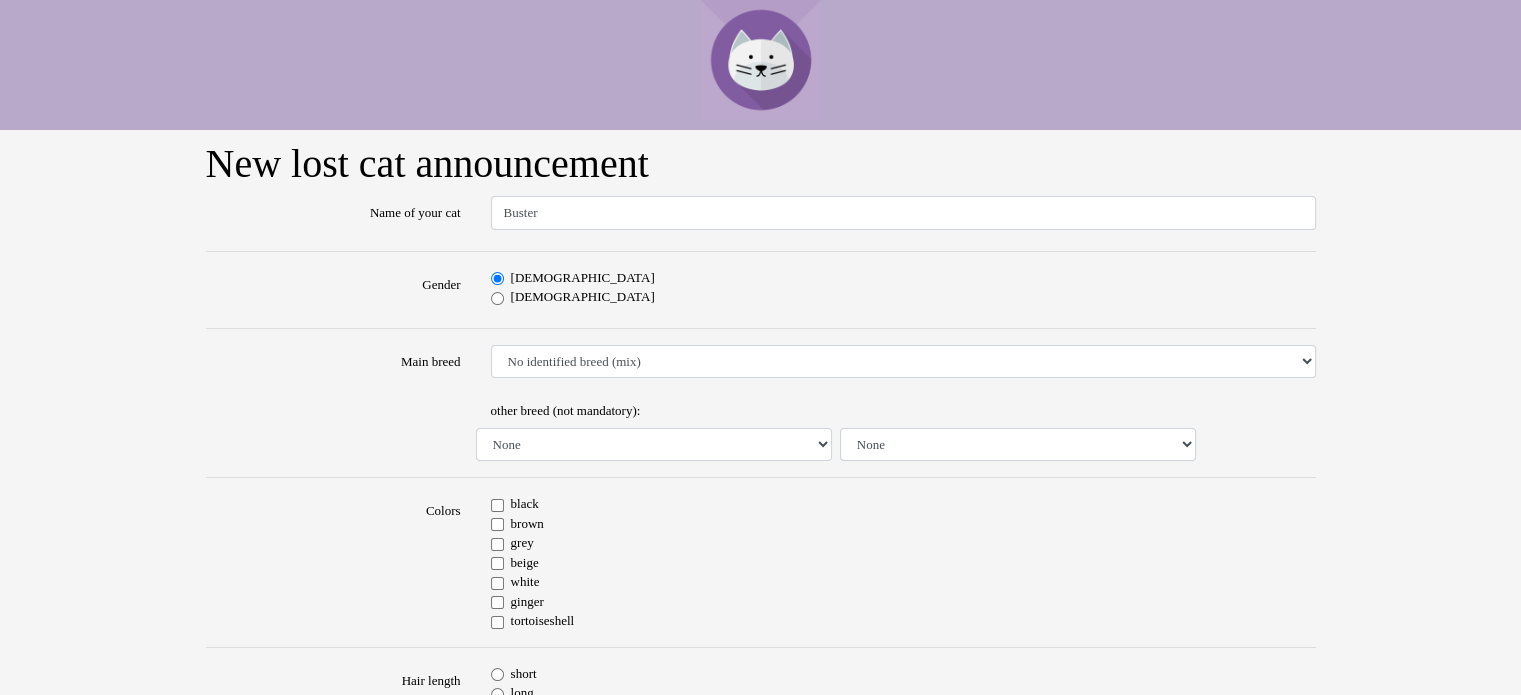 click on "Female" at bounding box center [497, 298] 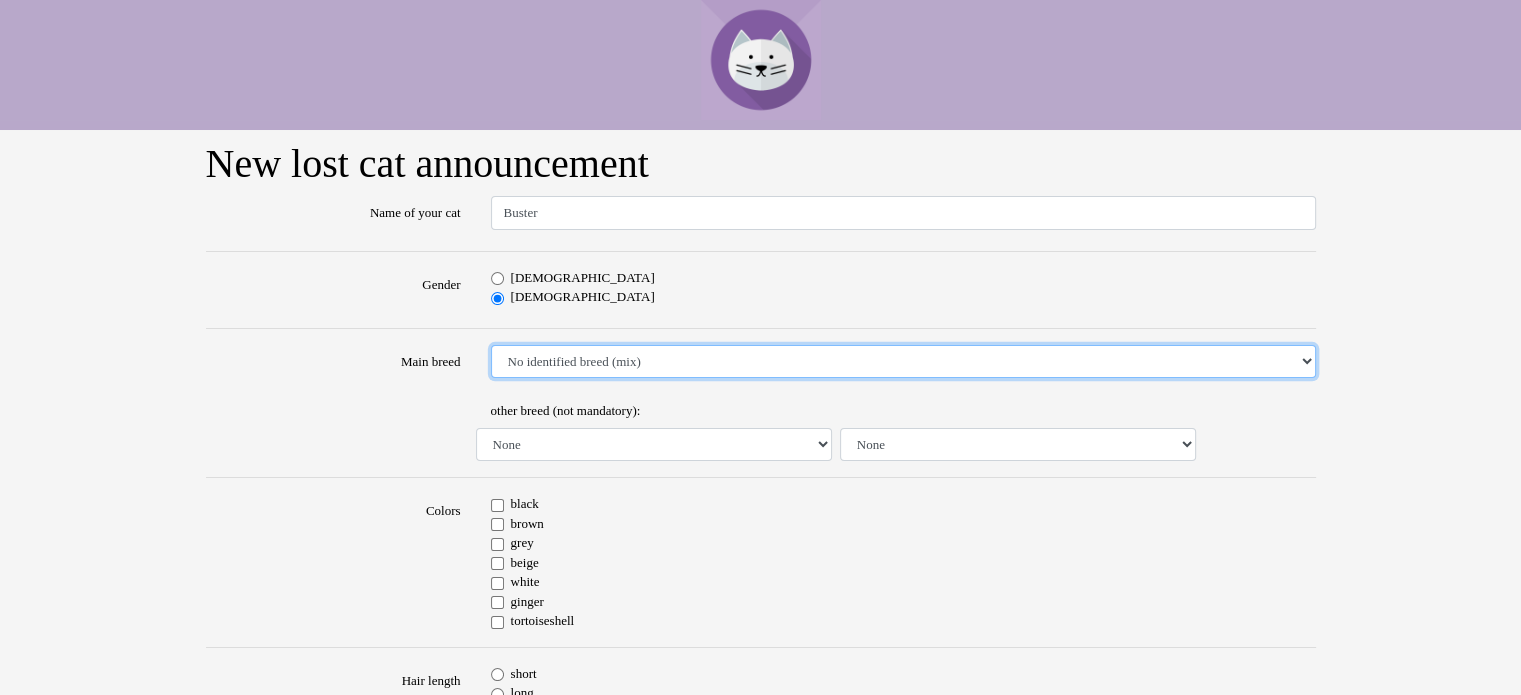 click on "No identified breed (mix)
Abyssinian American Bobtail American Shorthair American Wirehair Balinese Bengal Birman Bombay British Shorthair Burmese Chartreux Common Cornish Rex Devon Rex Domestic Shorthair European Shorthair Exotic Shorthair Himalayan Korat Maine Coon Mandarin Cat Norwegian Forest Cat Norwegian Forest Cat Ocicat Oriental Persian Ragdoll Russian Blue Scottish Fold Selkirk Rex Siamese Siberian Somali Sphynx Sri Lankan Cat Turkish Angora" at bounding box center [903, 362] 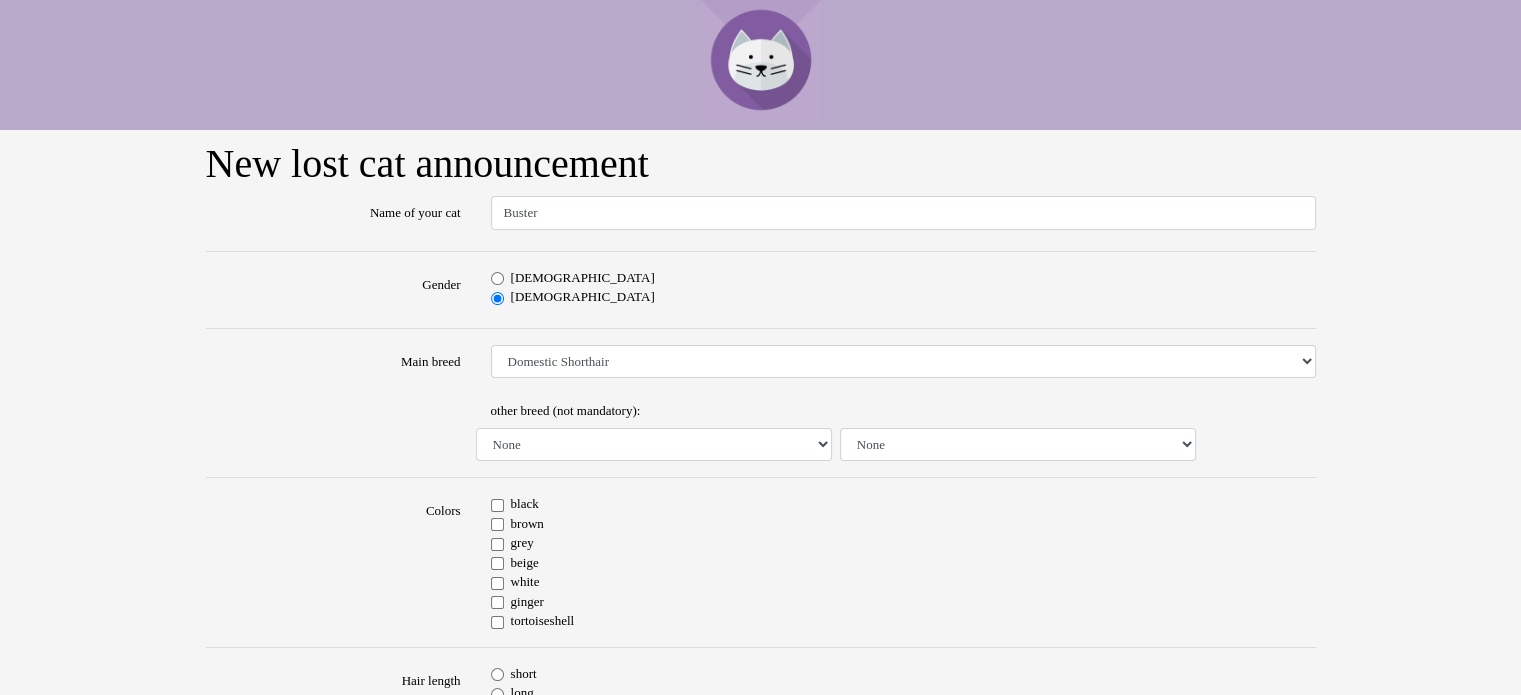 click on "Main breed" at bounding box center (333, 362) 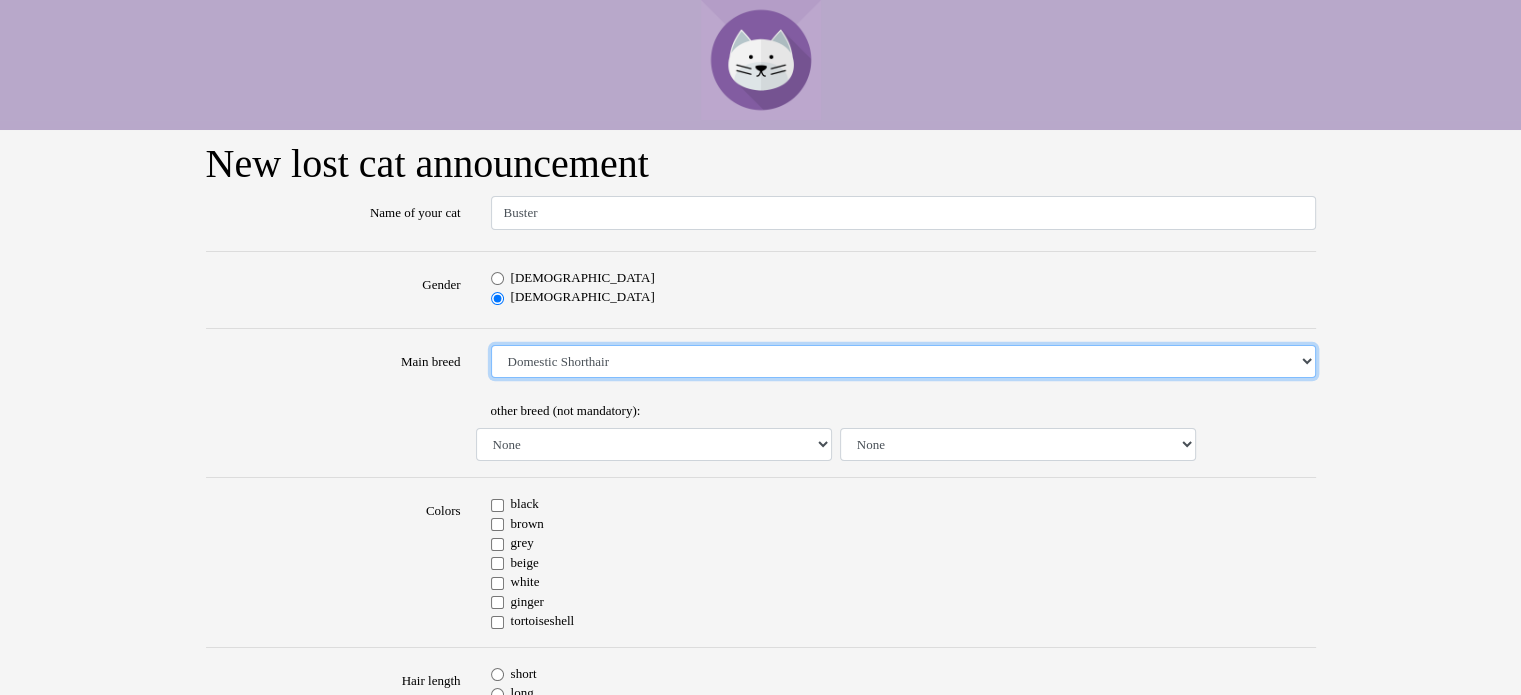 click on "No identified breed (mix)
Abyssinian American Bobtail American Shorthair American Wirehair Balinese Bengal Birman Bombay British Shorthair Burmese Chartreux Common Cornish Rex Devon Rex Domestic Shorthair European Shorthair Exotic Shorthair Himalayan Korat Maine Coon Mandarin Cat Norwegian Forest Cat Norwegian Forest Cat Ocicat Oriental Persian Ragdoll Russian Blue Scottish Fold Selkirk Rex Siamese Siberian Somali Sphynx Sri Lankan Cat Turkish Angora" at bounding box center (903, 362) 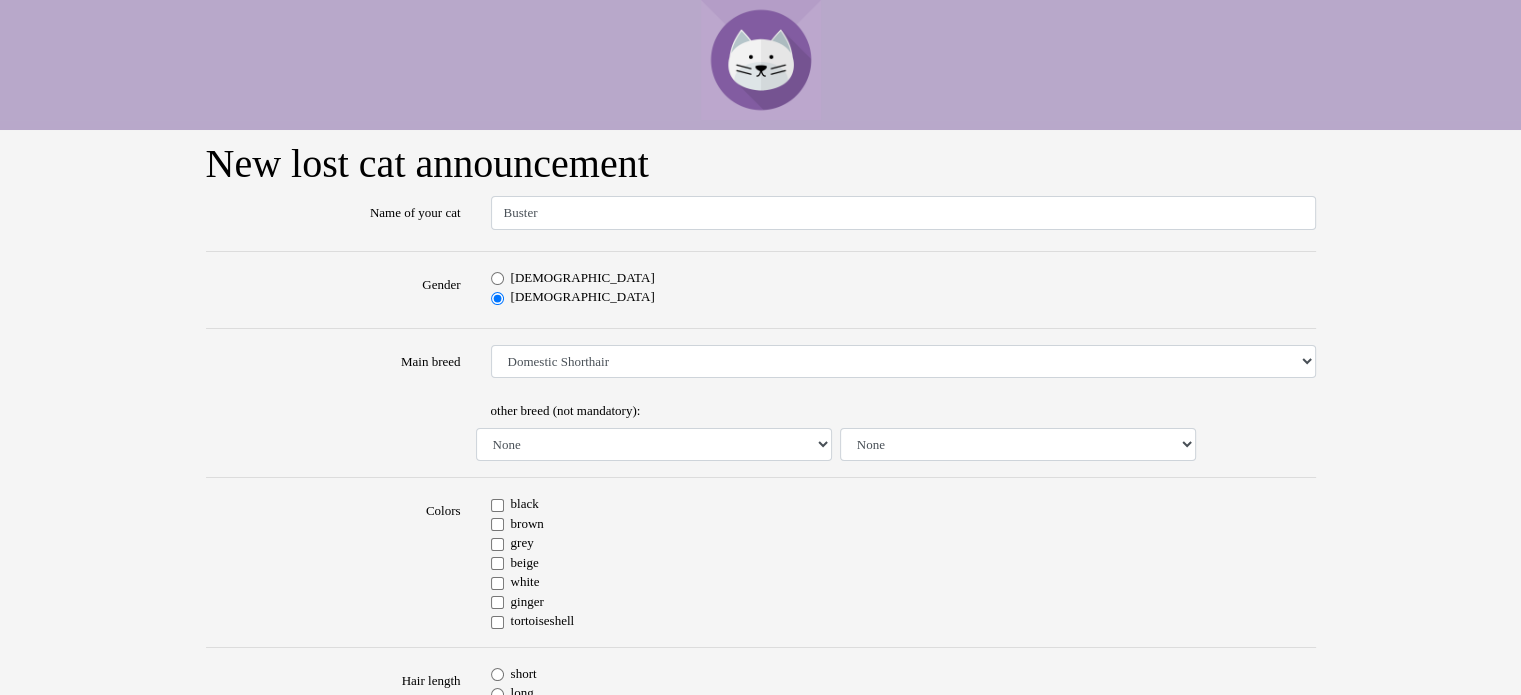 click on "black" at bounding box center (497, 505) 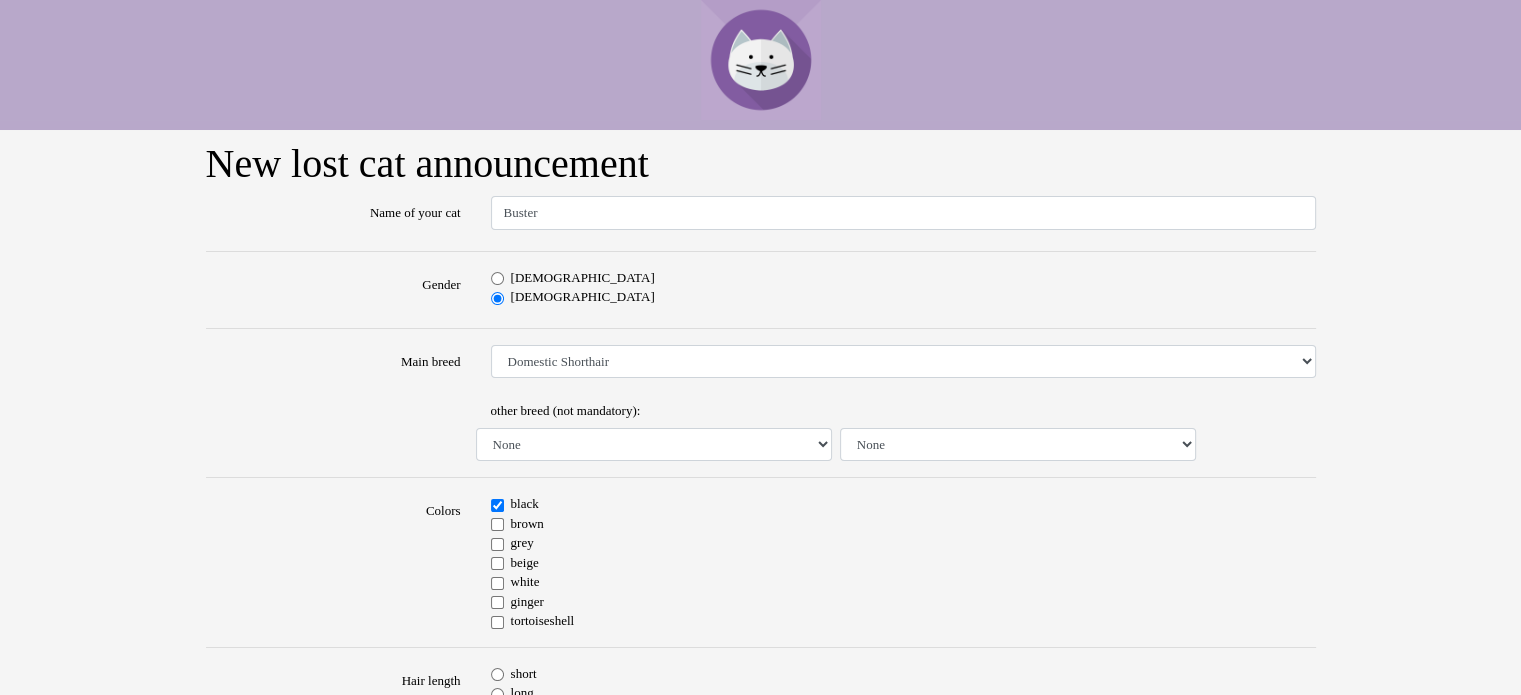 click on "white" at bounding box center (497, 583) 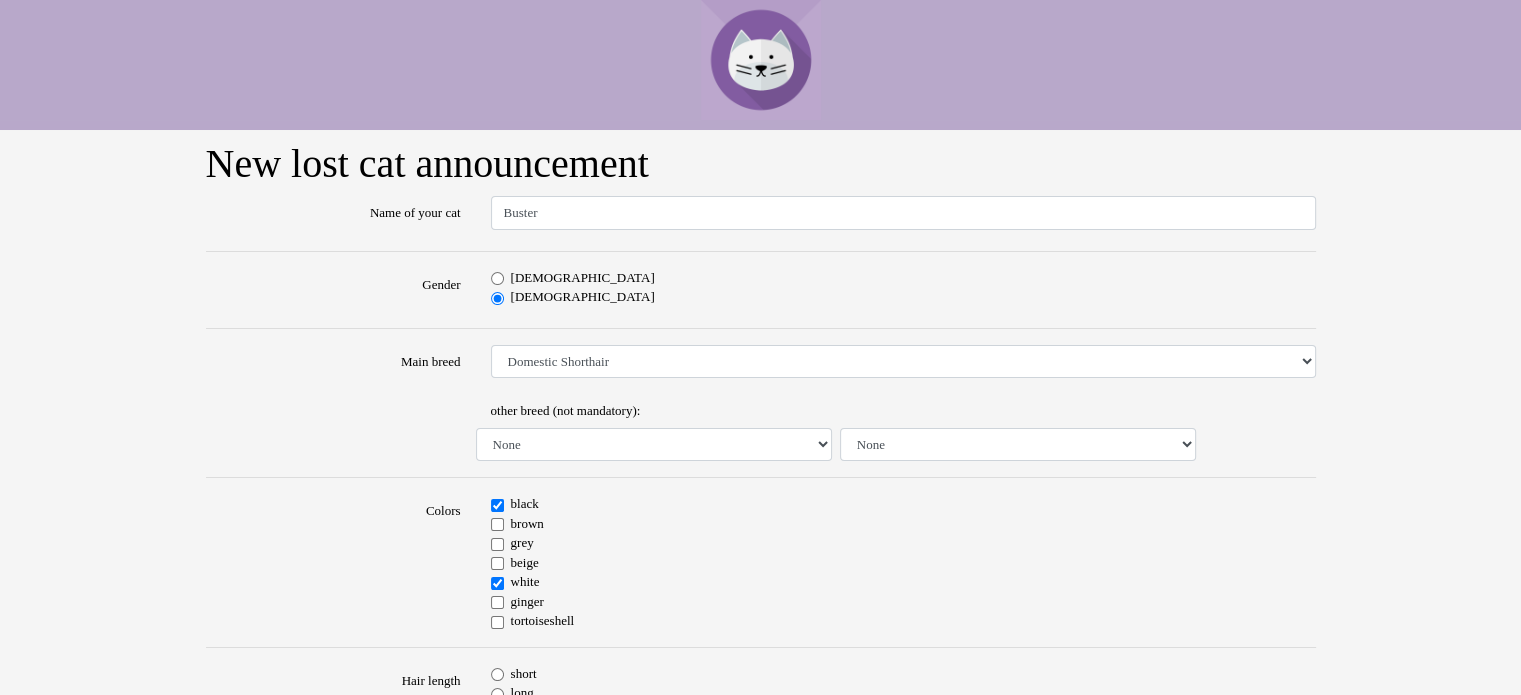 click on "Colors" at bounding box center (333, 562) 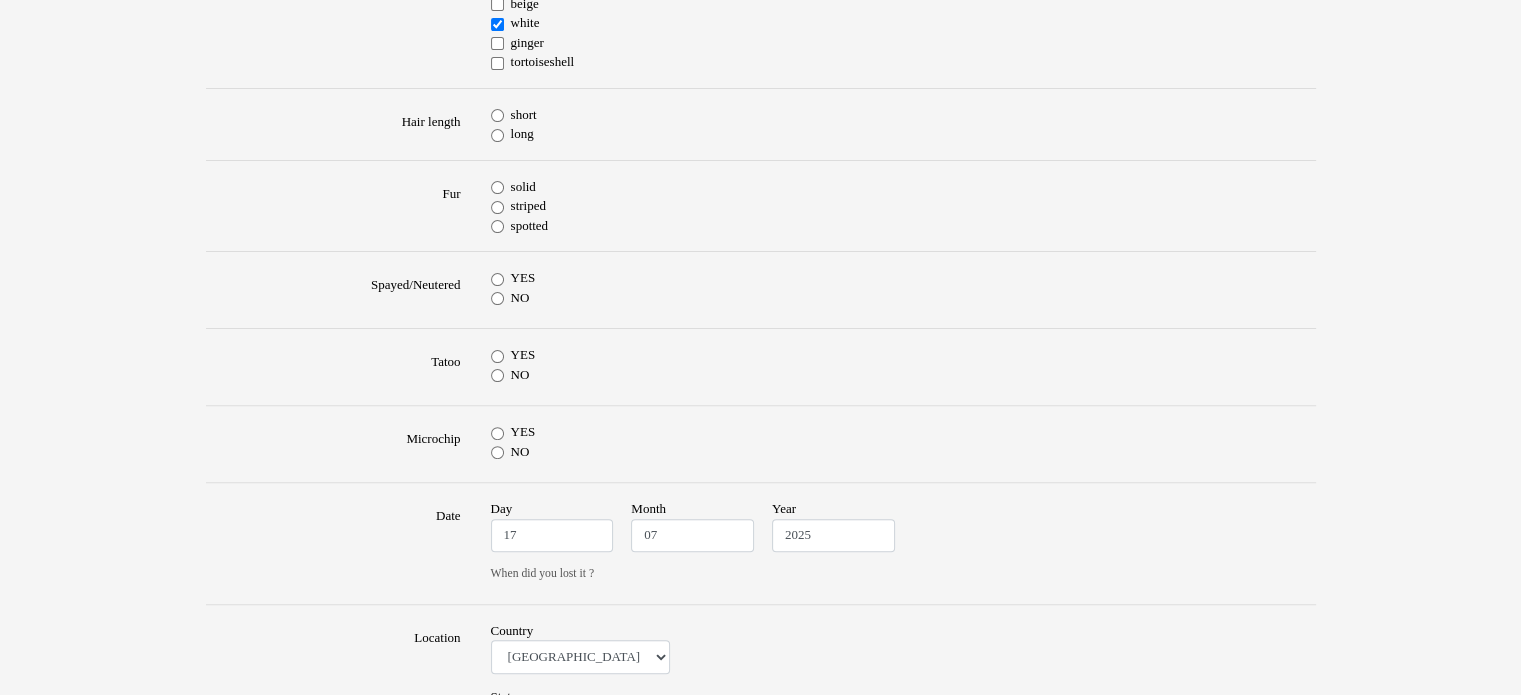 scroll, scrollTop: 560, scrollLeft: 0, axis: vertical 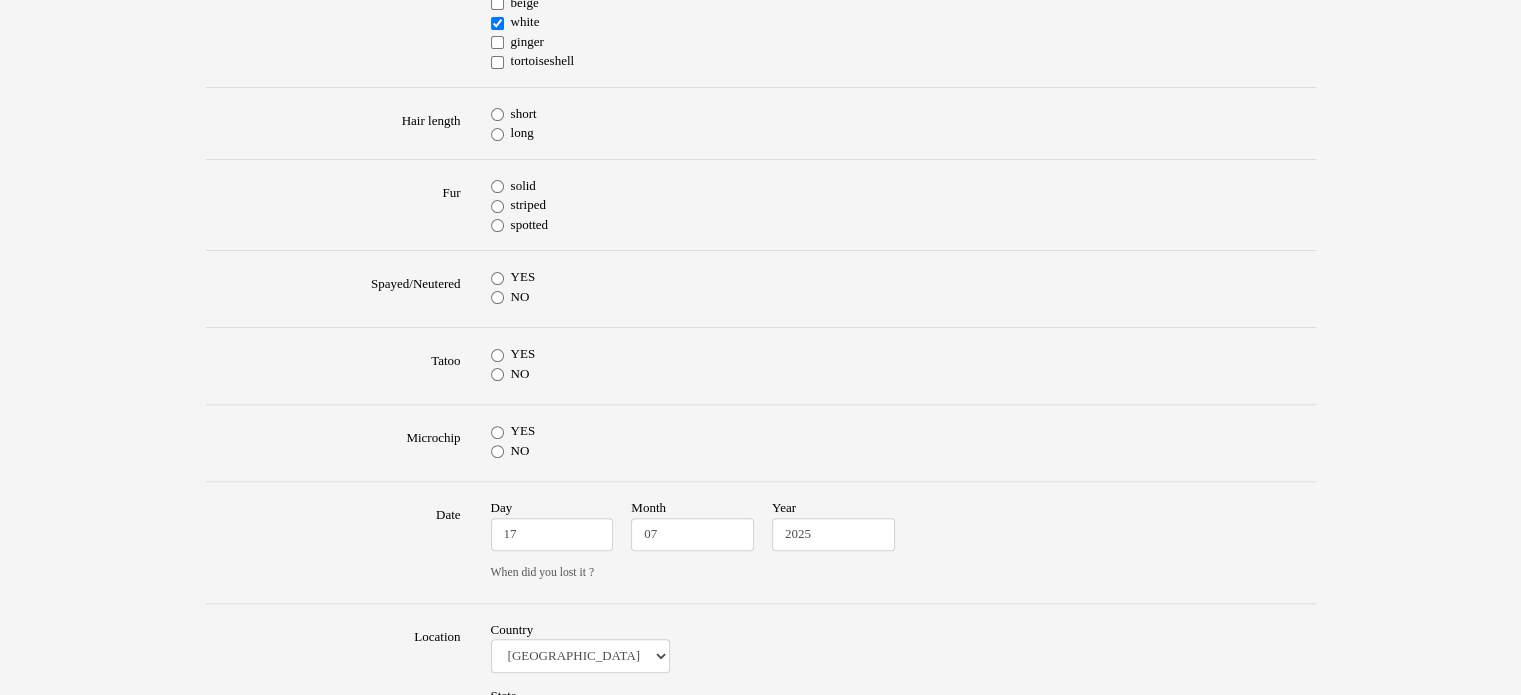 click on "short" at bounding box center [497, 114] 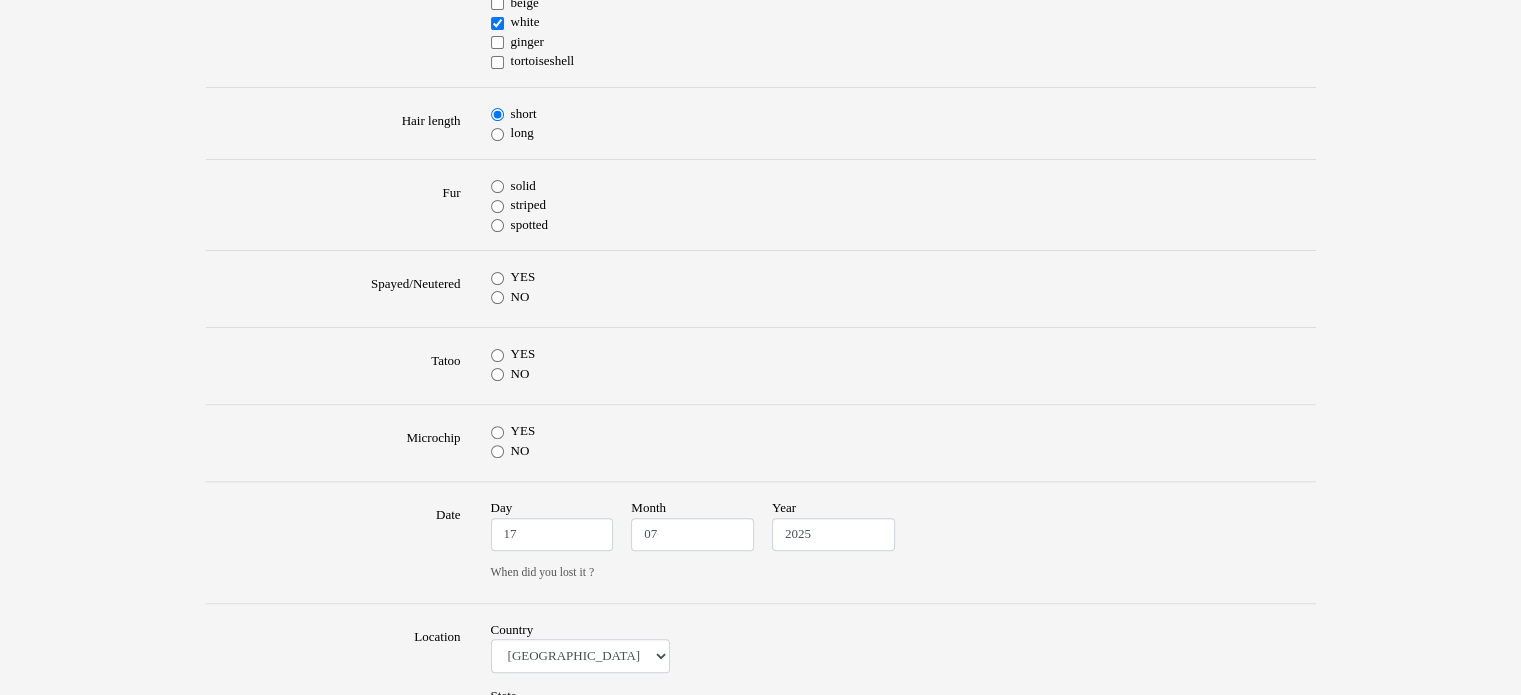 click on "solid" at bounding box center [497, 186] 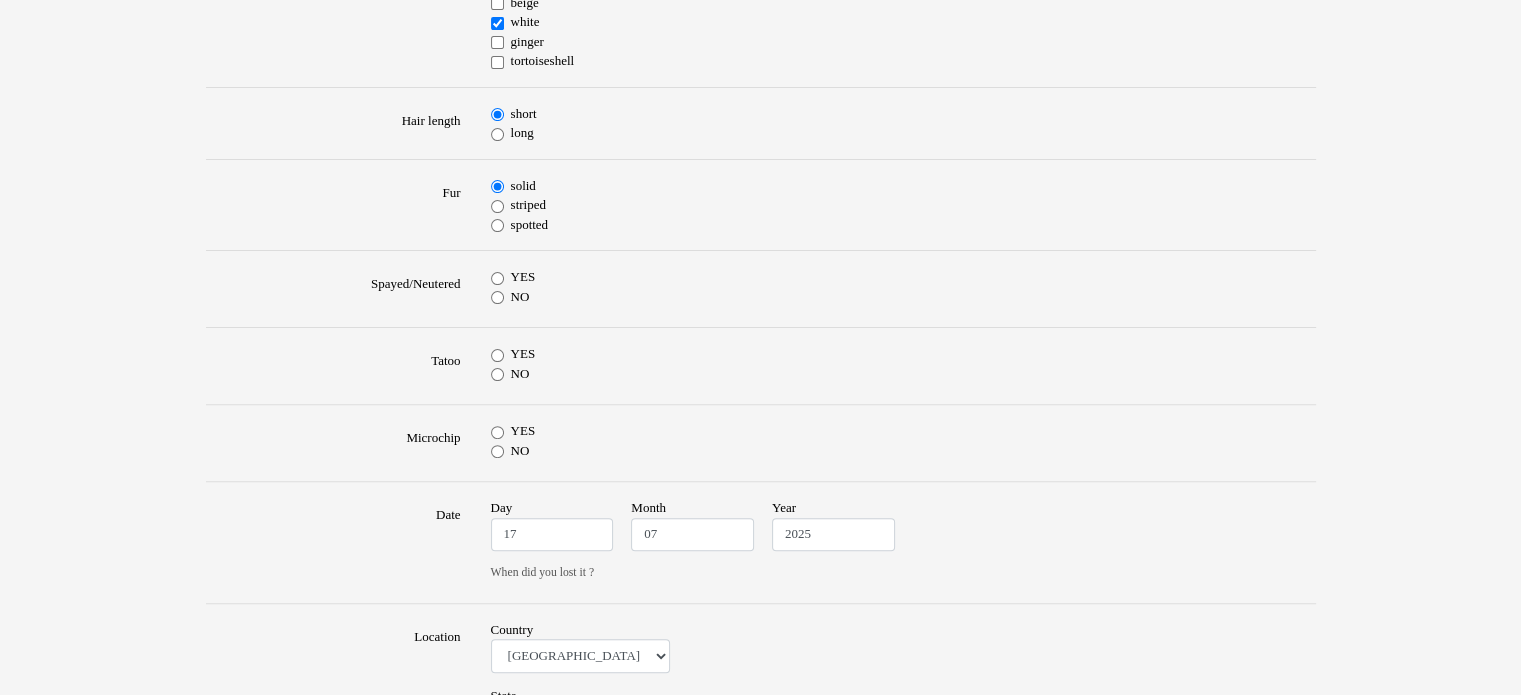 click on "YES" at bounding box center (497, 278) 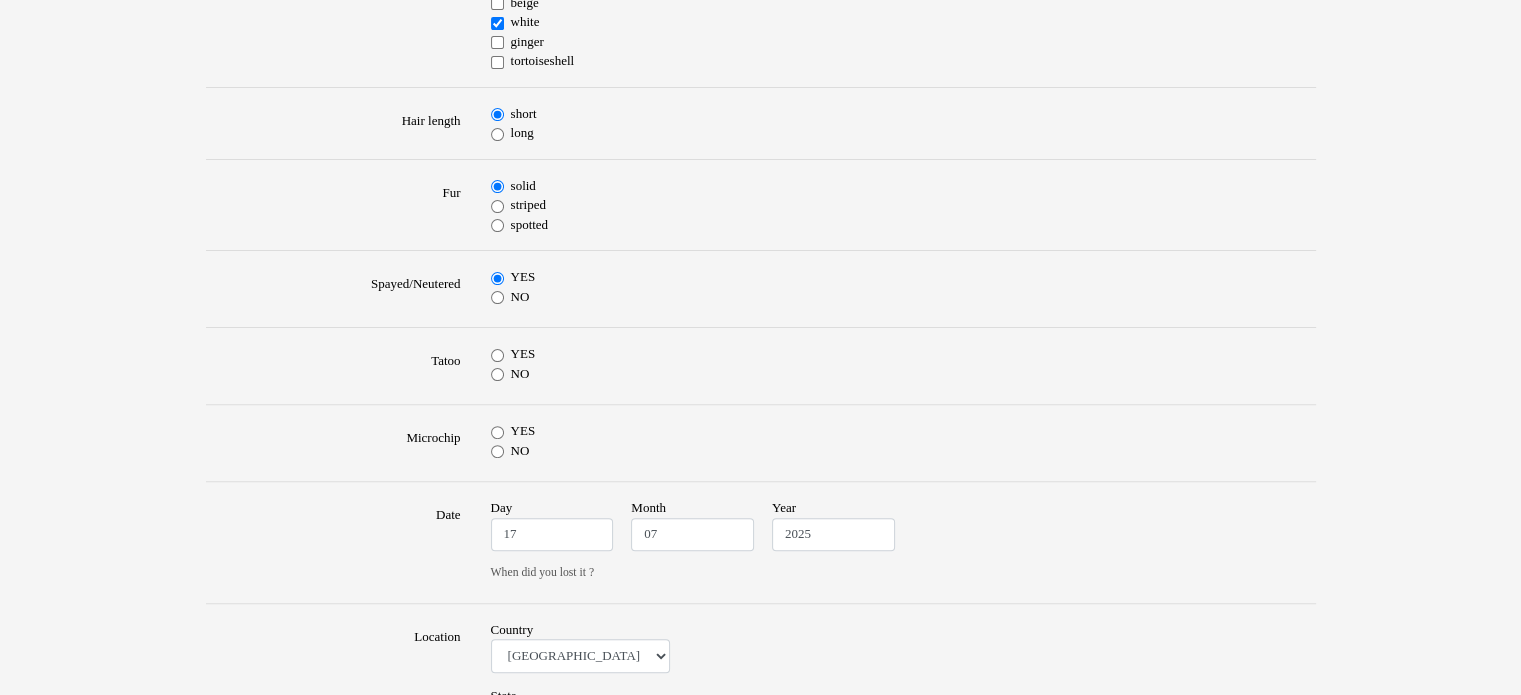 click on "NO" at bounding box center (497, 374) 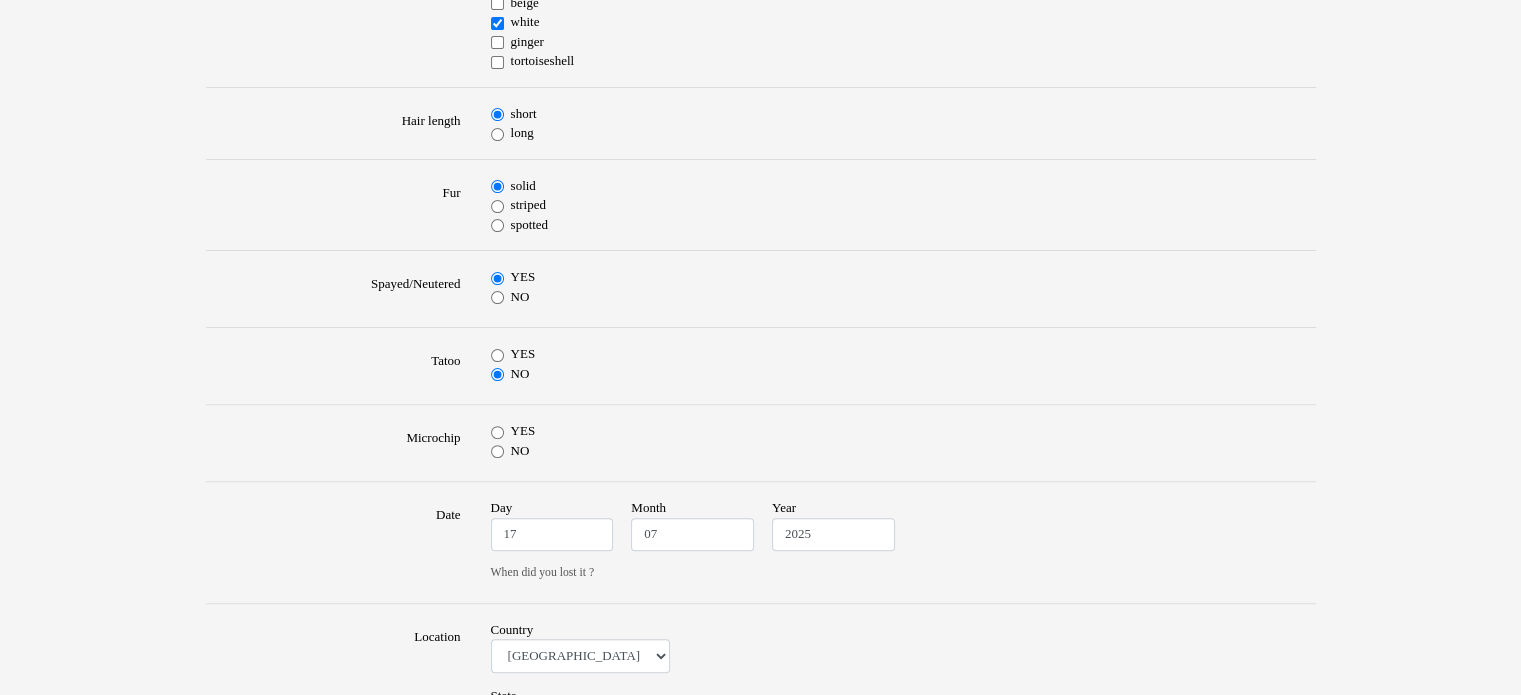 click on "YES" at bounding box center [903, 431] 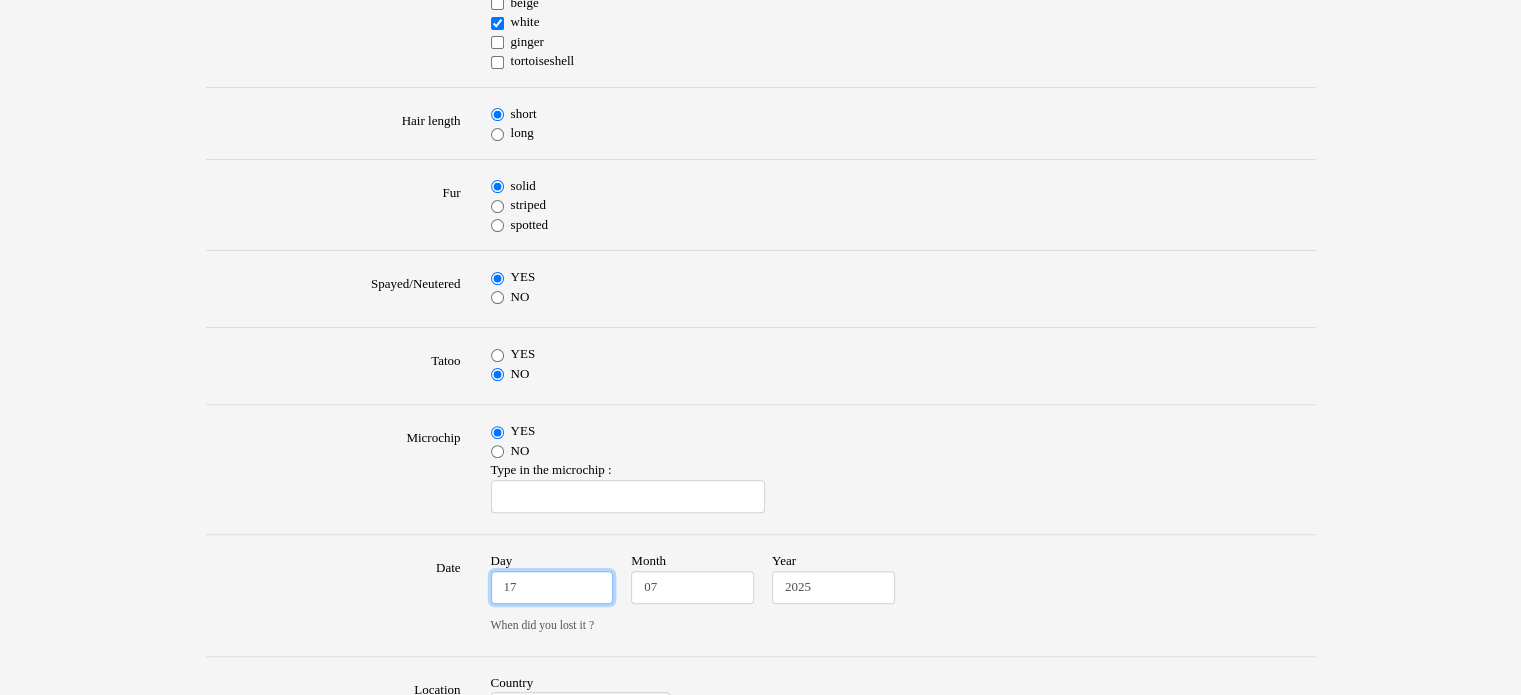 click on "17" at bounding box center [552, 588] 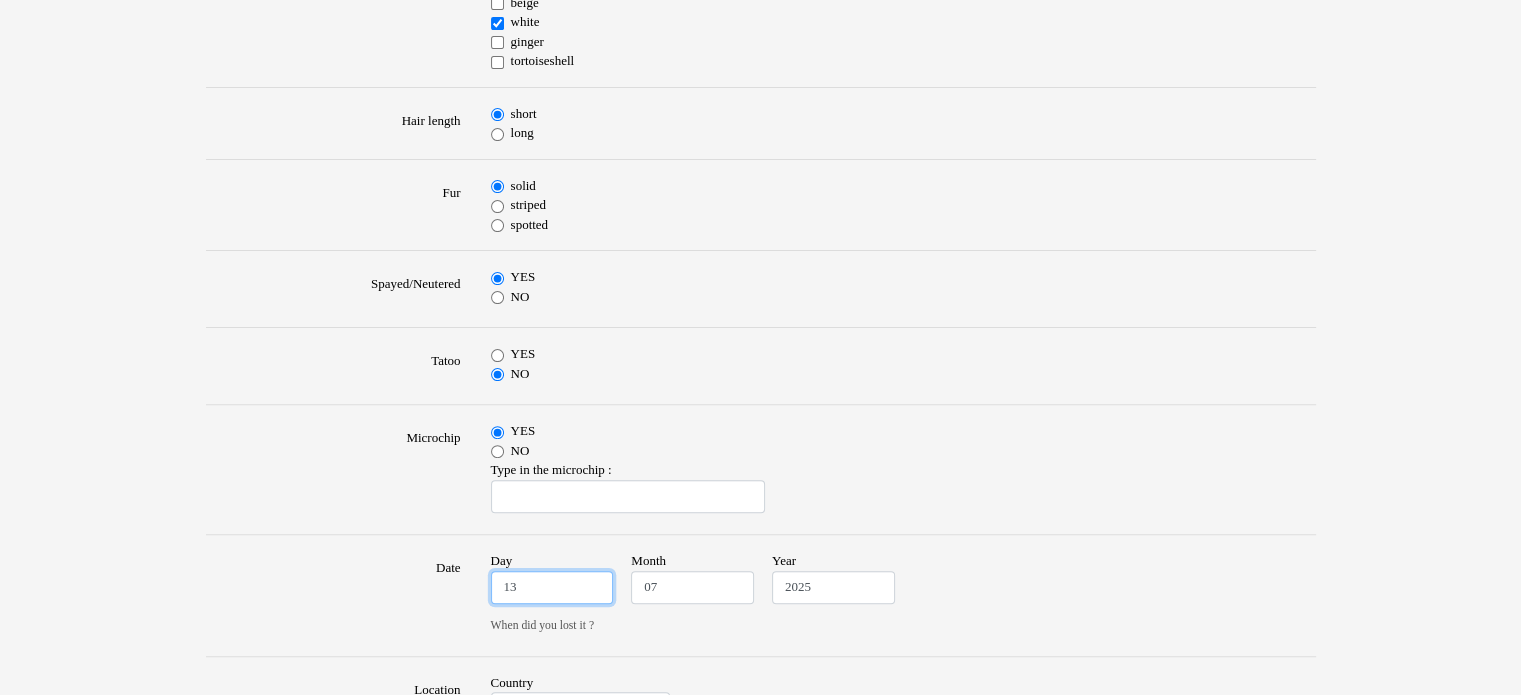 type on "13" 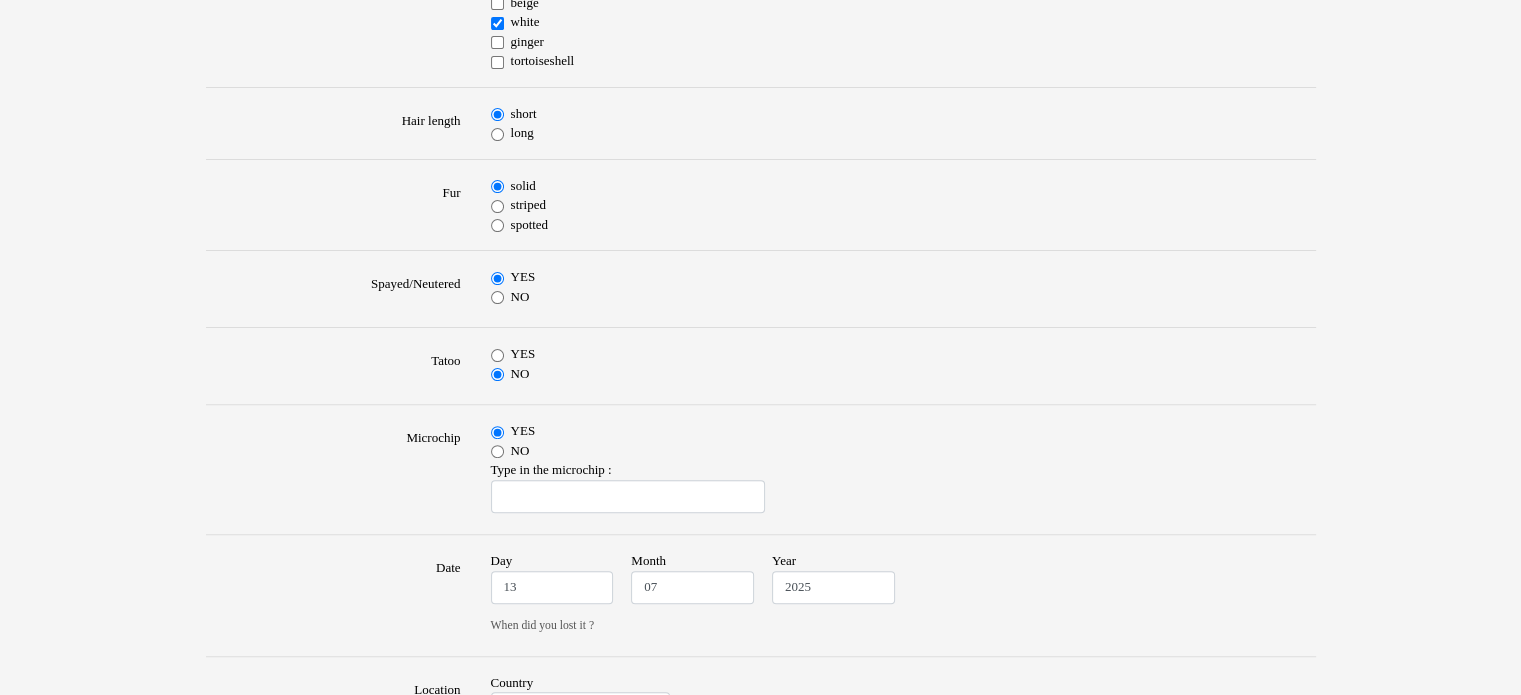 click on "YES" at bounding box center (903, 354) 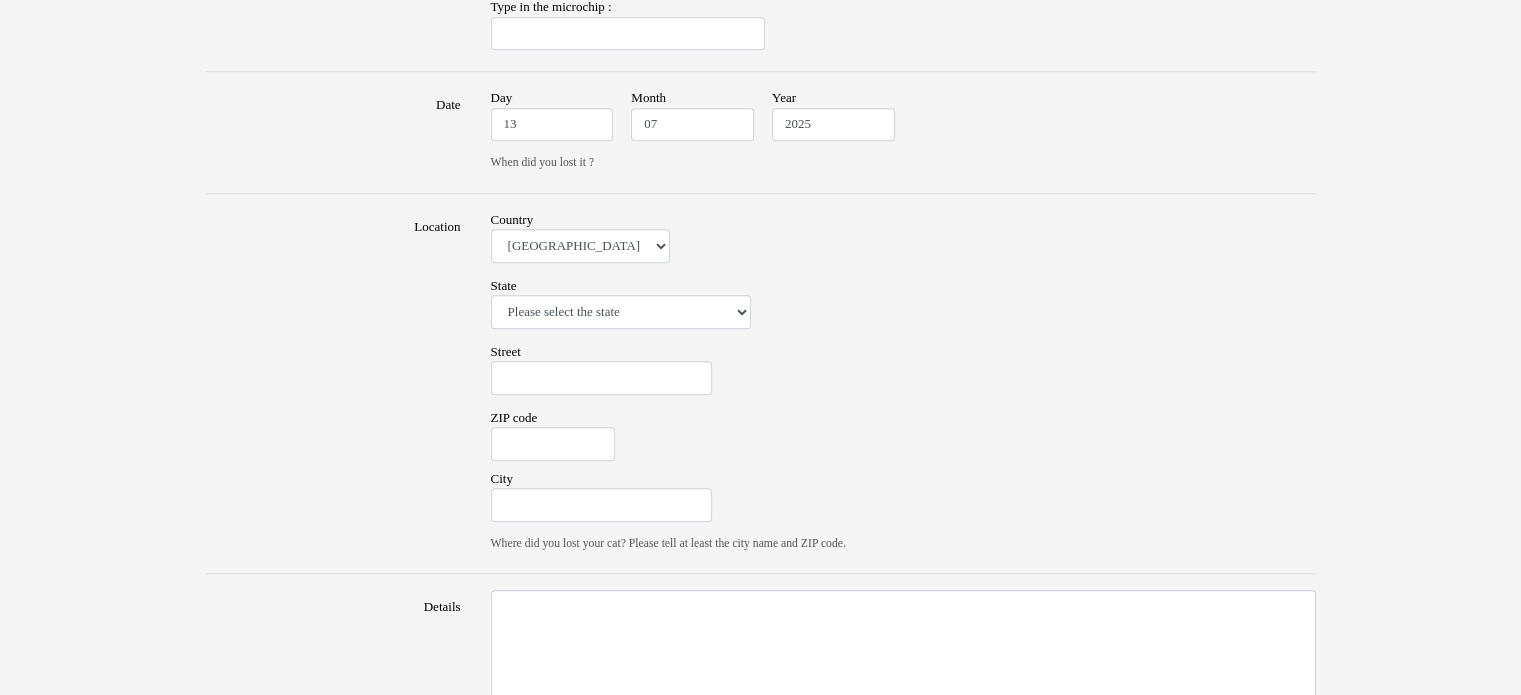 scroll, scrollTop: 1028, scrollLeft: 0, axis: vertical 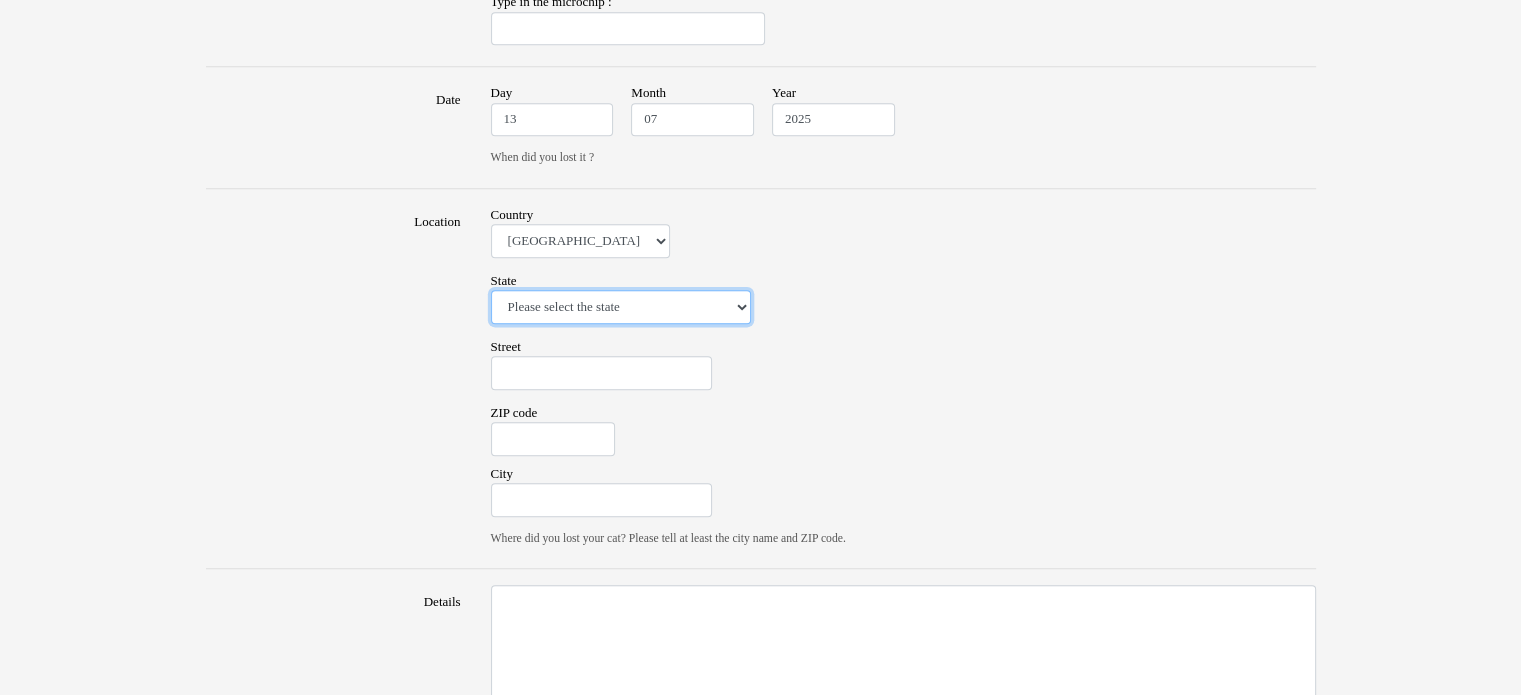 click on "Please select the state AK - Alaska AL - Alabama AR - Arkansas AZ - Arizona CA - California CO - Colorado CT - Connecticut DE - Delaware FL - Florida GA - Georgia HI - Hawaii IA - Iowa ID - Idaho IL - Illinois IN - Indiana KS - Kansas KY - Kentucky LA - Louisiana MA - Massachusetts MD - Maryland ME - Maine MI - Michigan MN - Minnesota MO - Missouri MS - Mississippi MT - Montana NC - North Carolina ND - North Dakota NE - Nebraska NH - New Hampshire NJ - New Jersey NM - New Mexico NV - Nevada NY - New York OH - Ohio OK - Oklahoma OR - Oregon PA - Pennsylvania RI - Rhode Island SC - South Carolina SD - South Dakota TN - Tennessee TX - Texas UT - Utah VA - Virginia VT - Vermont WA - Washington WI - Wisconsin WV - West Virginia WY - Wyoming" at bounding box center [621, 307] 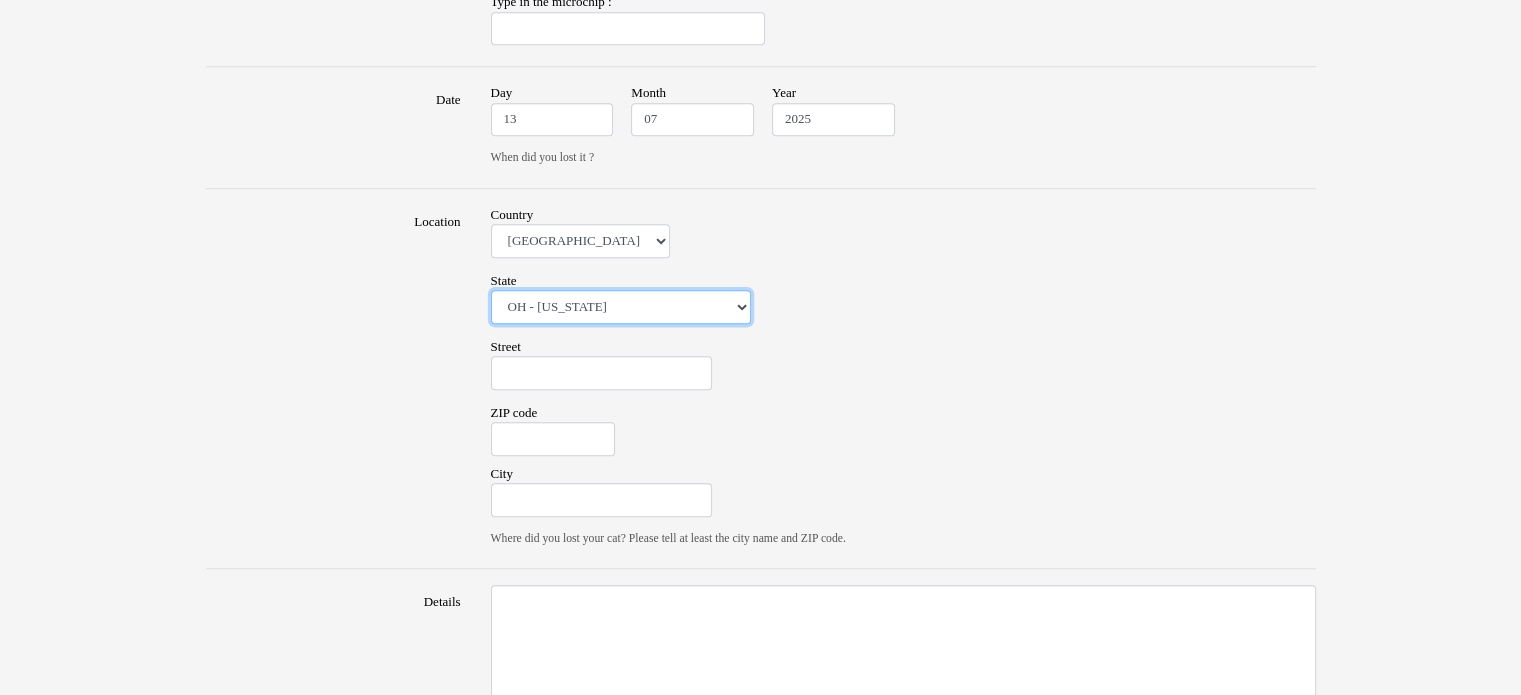select on "ny" 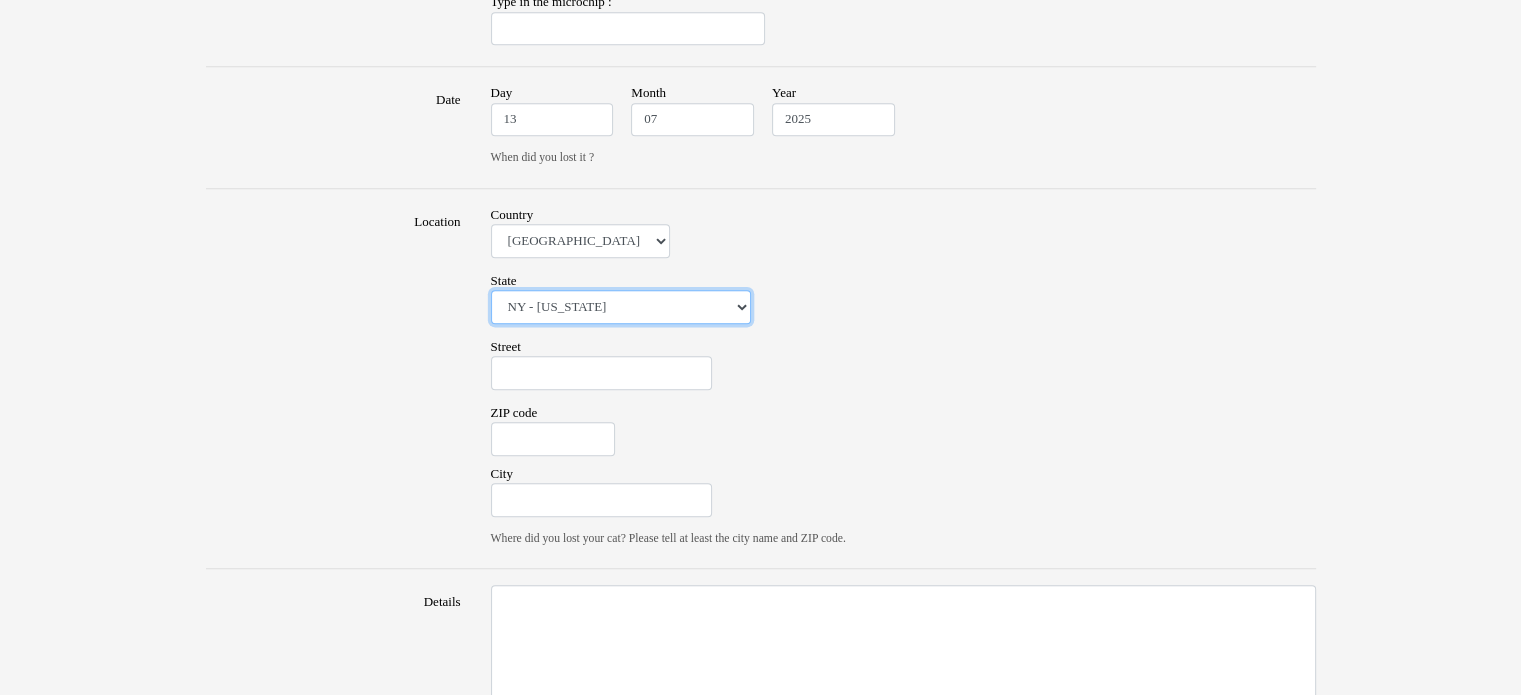 click on "Please select the state AK - Alaska AL - Alabama AR - Arkansas AZ - Arizona CA - California CO - Colorado CT - Connecticut DE - Delaware FL - Florida GA - Georgia HI - Hawaii IA - Iowa ID - Idaho IL - Illinois IN - Indiana KS - Kansas KY - Kentucky LA - Louisiana MA - Massachusetts MD - Maryland ME - Maine MI - Michigan MN - Minnesota MO - Missouri MS - Mississippi MT - Montana NC - North Carolina ND - North Dakota NE - Nebraska NH - New Hampshire NJ - New Jersey NM - New Mexico NV - Nevada NY - New York OH - Ohio OK - Oklahoma OR - Oregon PA - Pennsylvania RI - Rhode Island SC - South Carolina SD - South Dakota TN - Tennessee TX - Texas UT - Utah VA - Virginia VT - Vermont WA - Washington WI - Wisconsin WV - West Virginia WY - Wyoming" at bounding box center [621, 307] 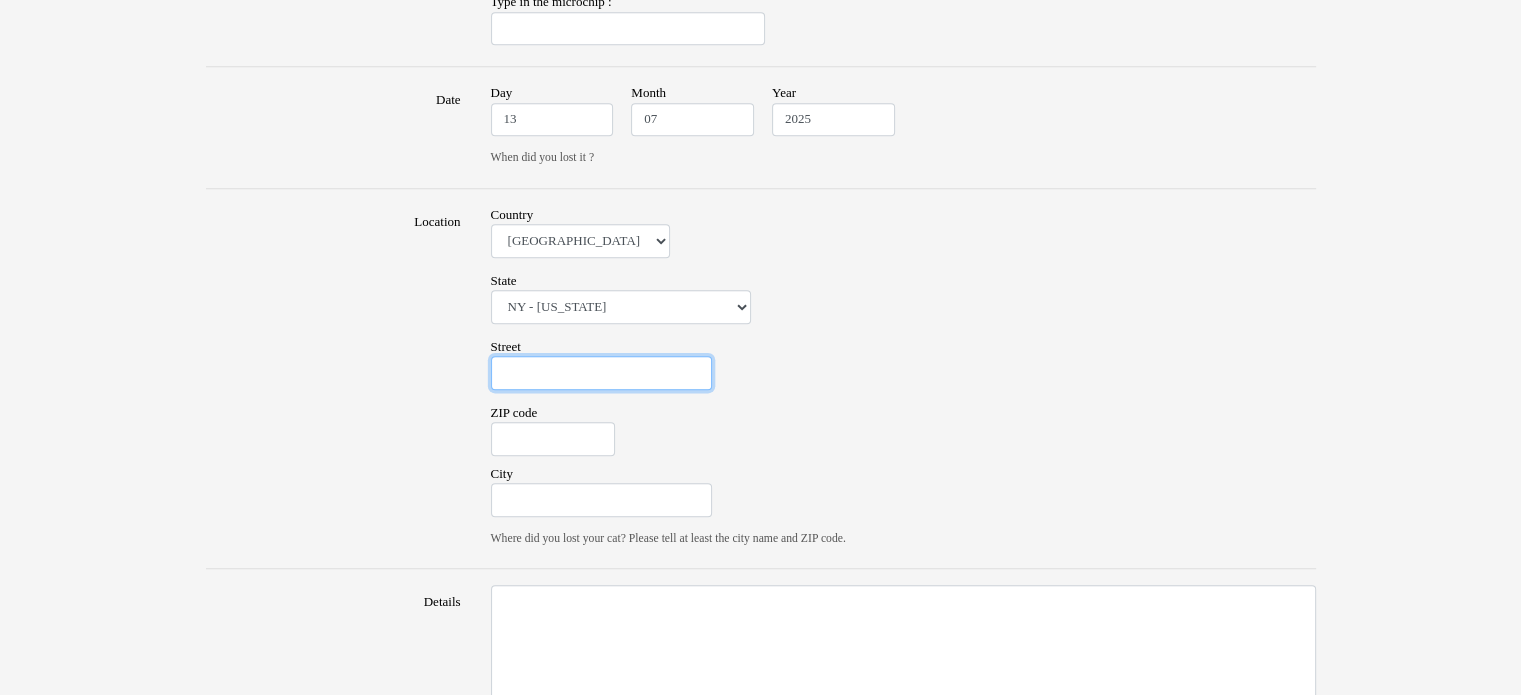 click on "Street" at bounding box center (601, 373) 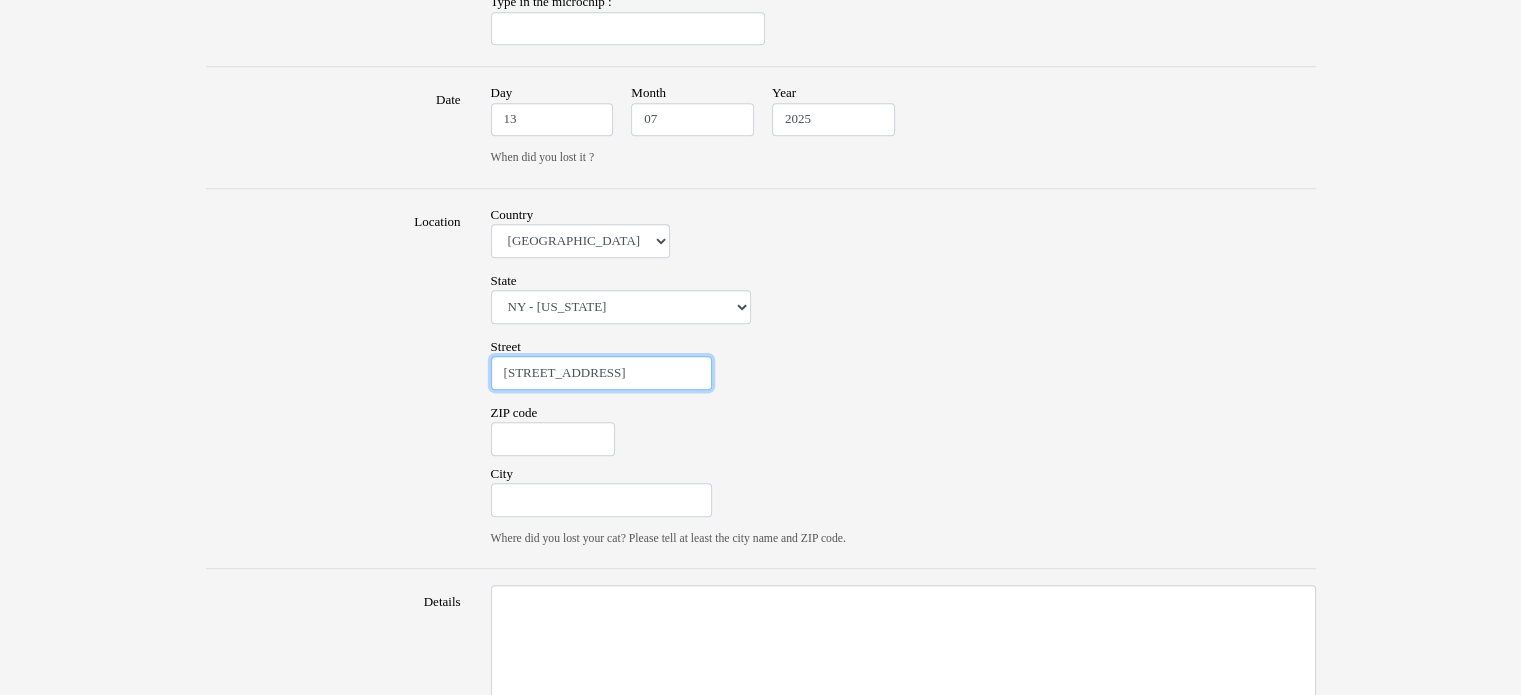 type on "360 west 36th street" 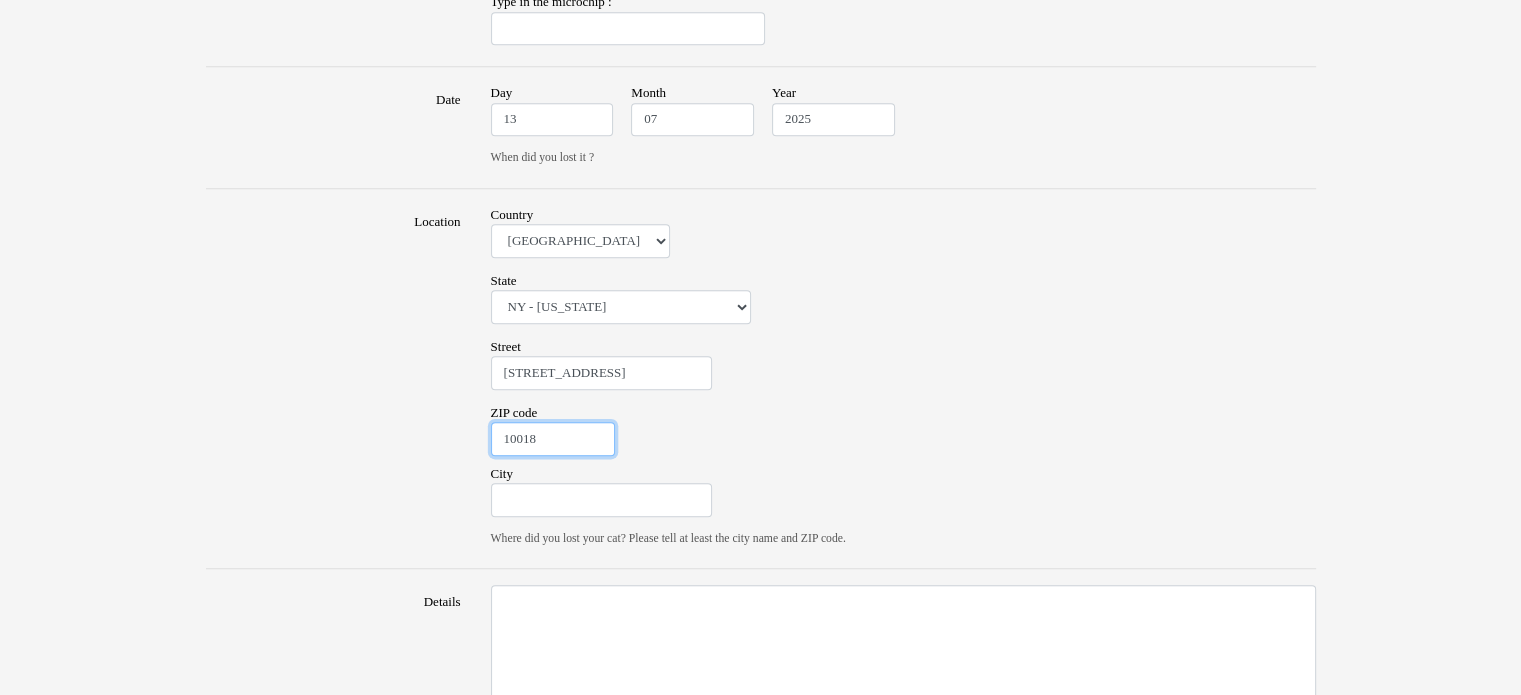 type on "10018" 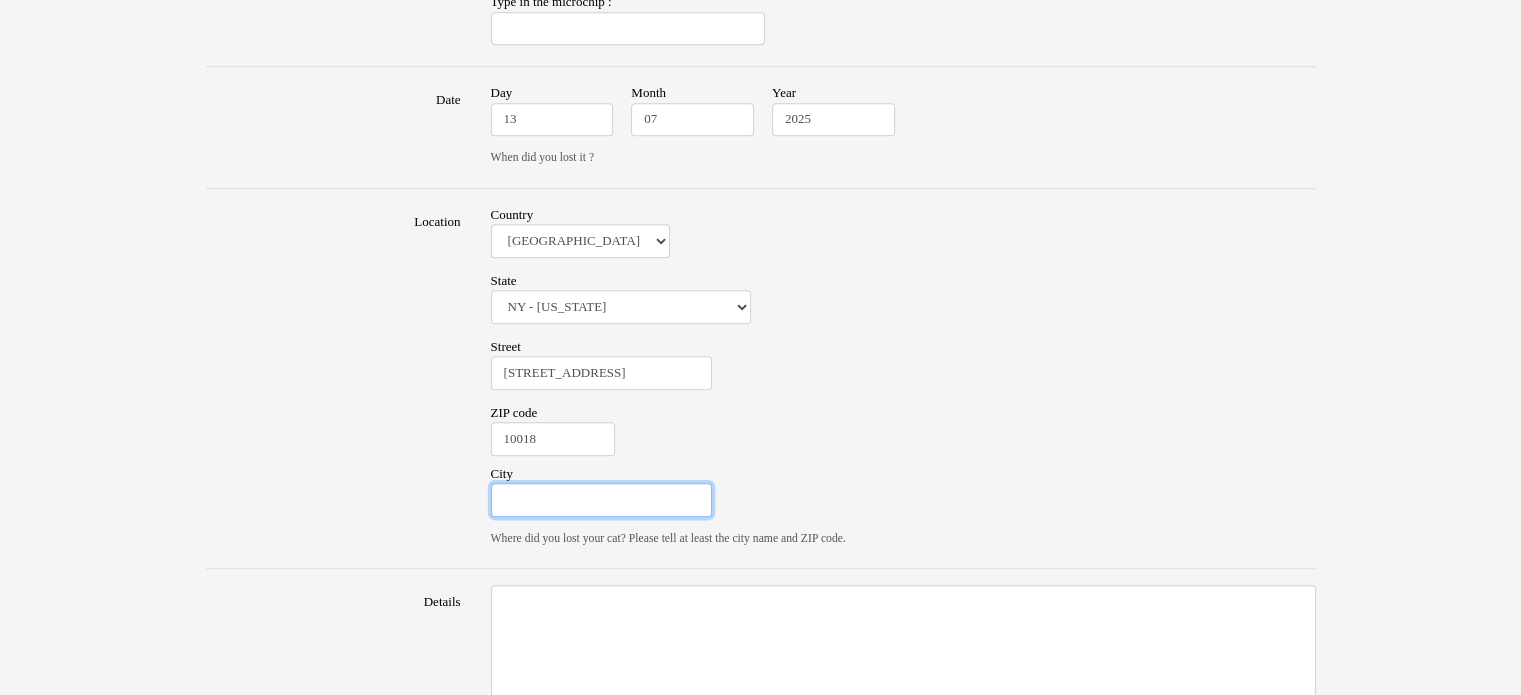 click on "City" at bounding box center [601, 500] 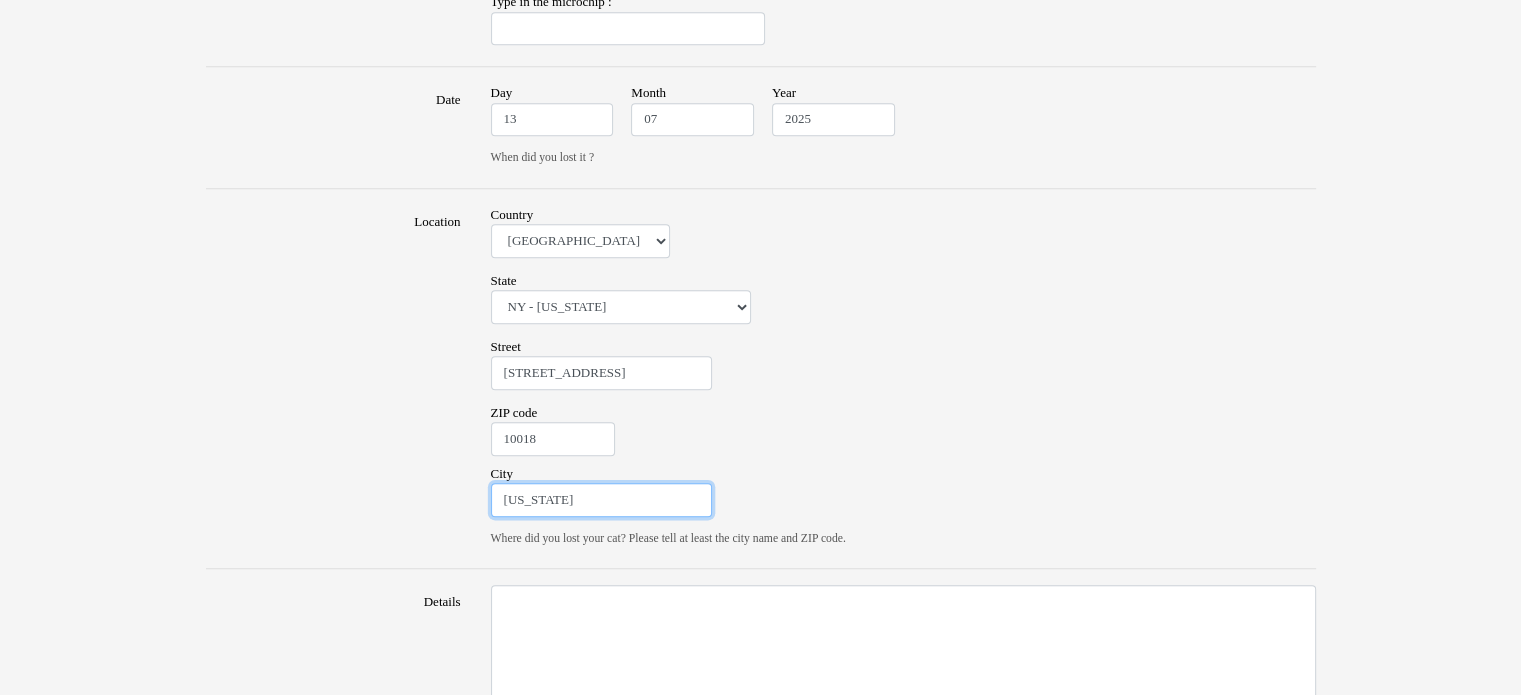 type on "new york" 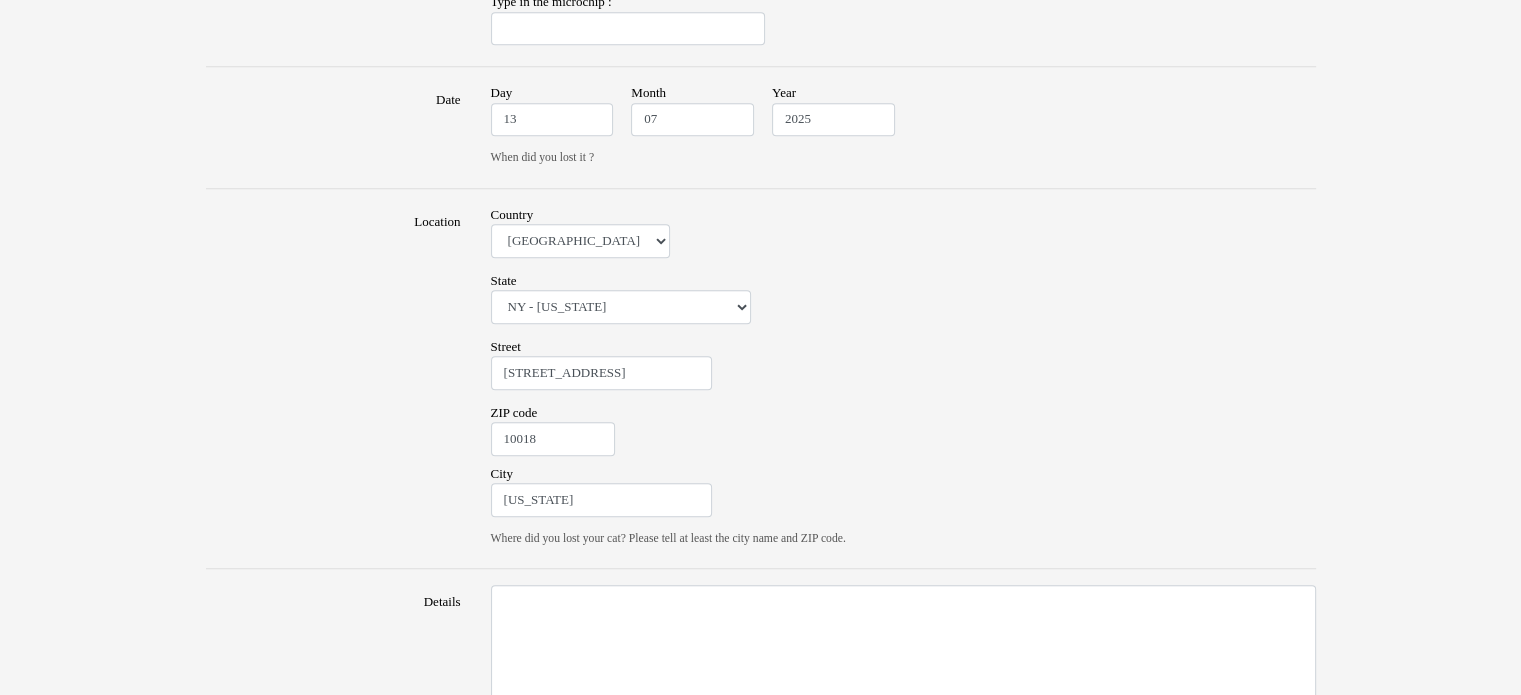 click on "Location" at bounding box center [333, 379] 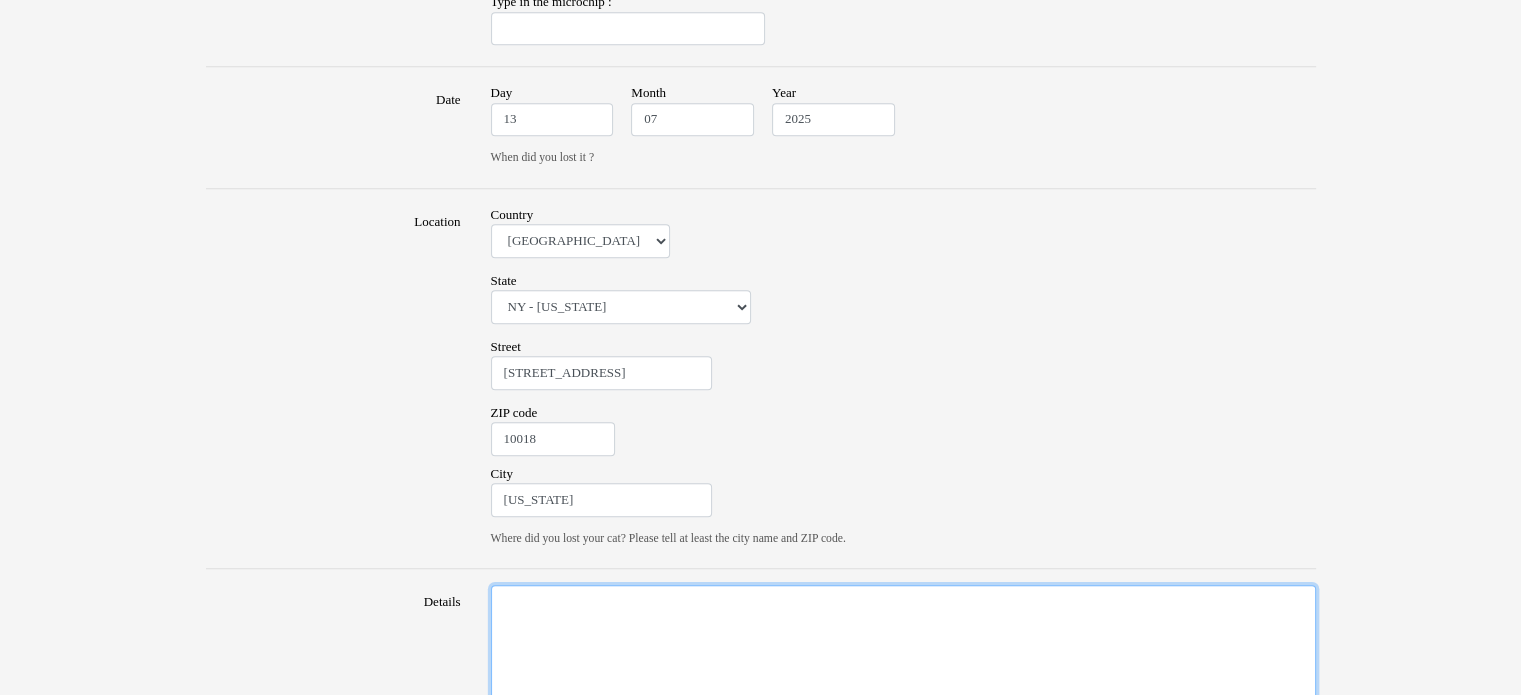 click on "Details" at bounding box center [903, 670] 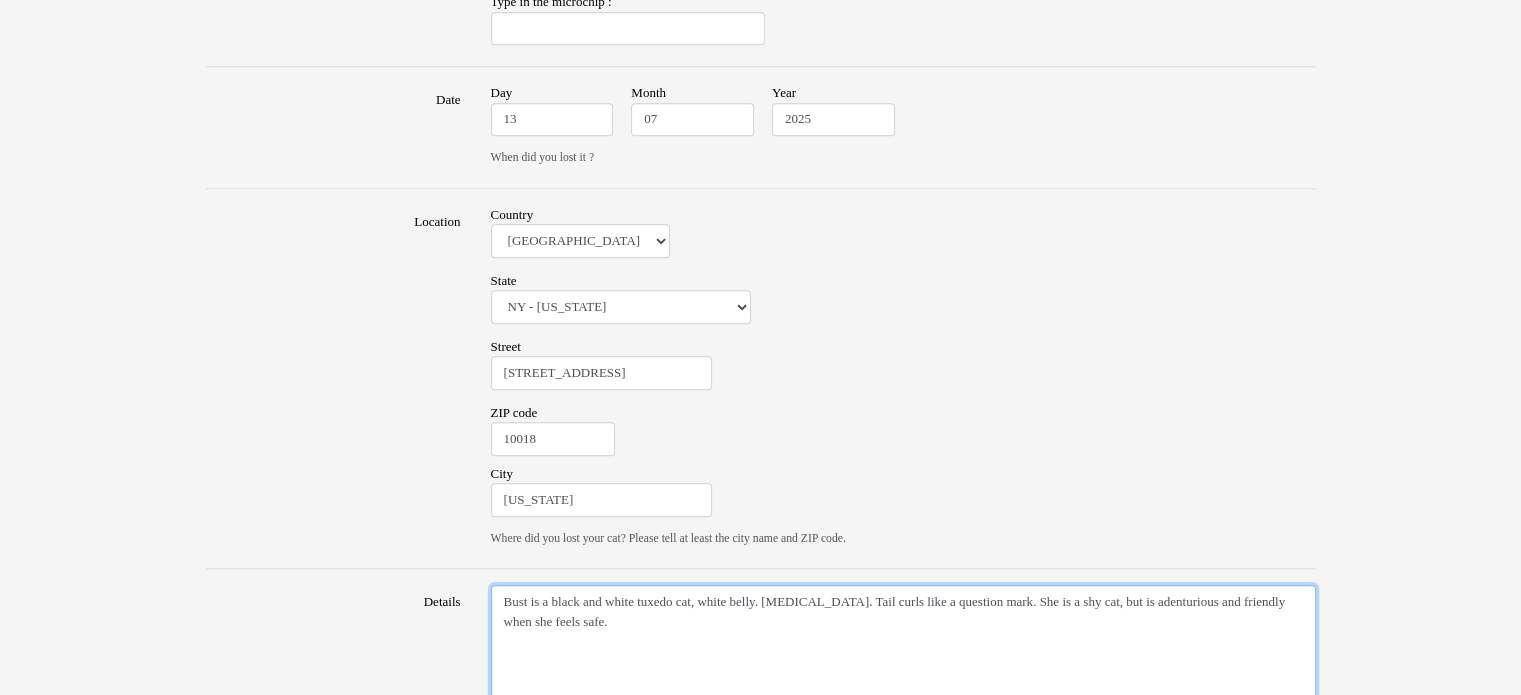 click on "Bust is a black and white tuxedo cat, white belly. Overbite. Tail curls like a question mark. She is a shy cat, but is adenturious and friendly when she feels safe." at bounding box center (903, 670) 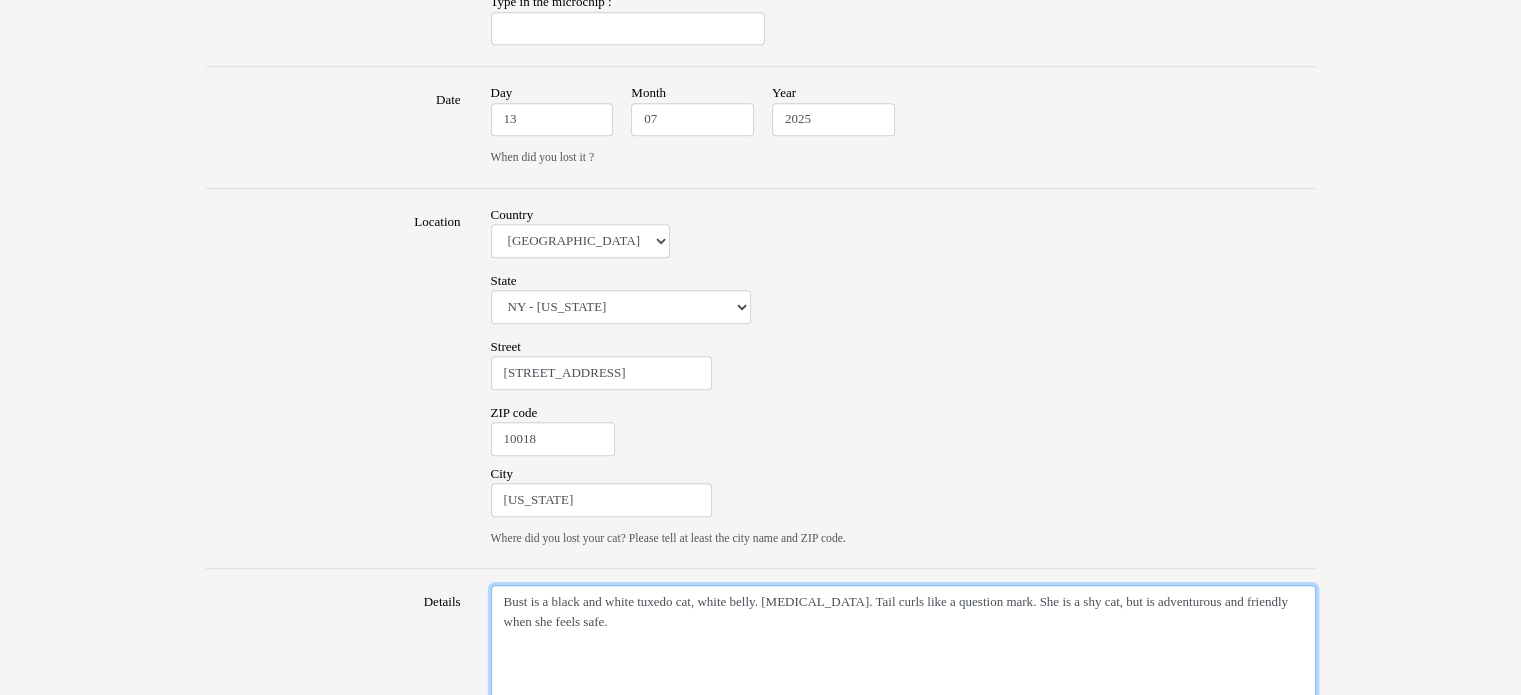 click on "Bust is a black and white tuxedo cat, white belly. Overbite. Tail curls like a question mark. She is a shy cat, but is adventurous and friendly when she feels safe." at bounding box center [903, 670] 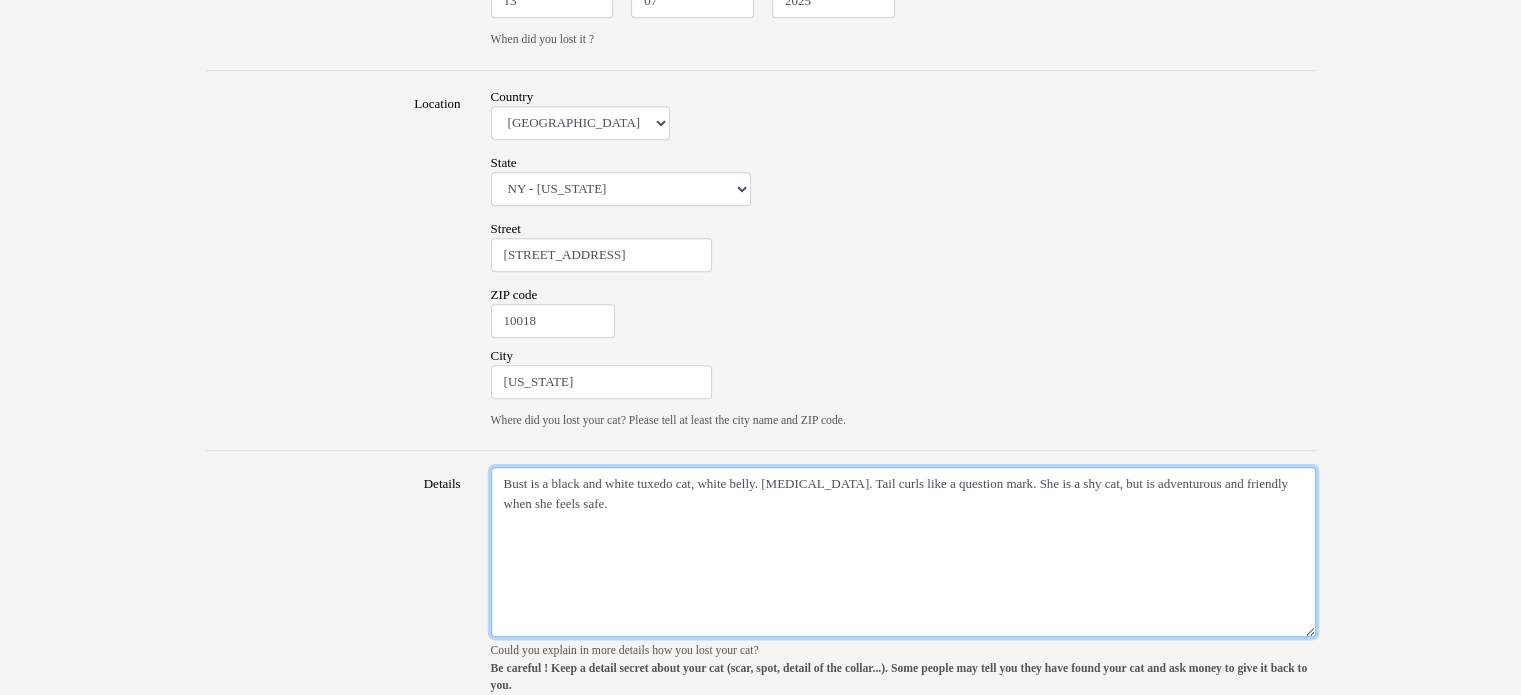 scroll, scrollTop: 1252, scrollLeft: 0, axis: vertical 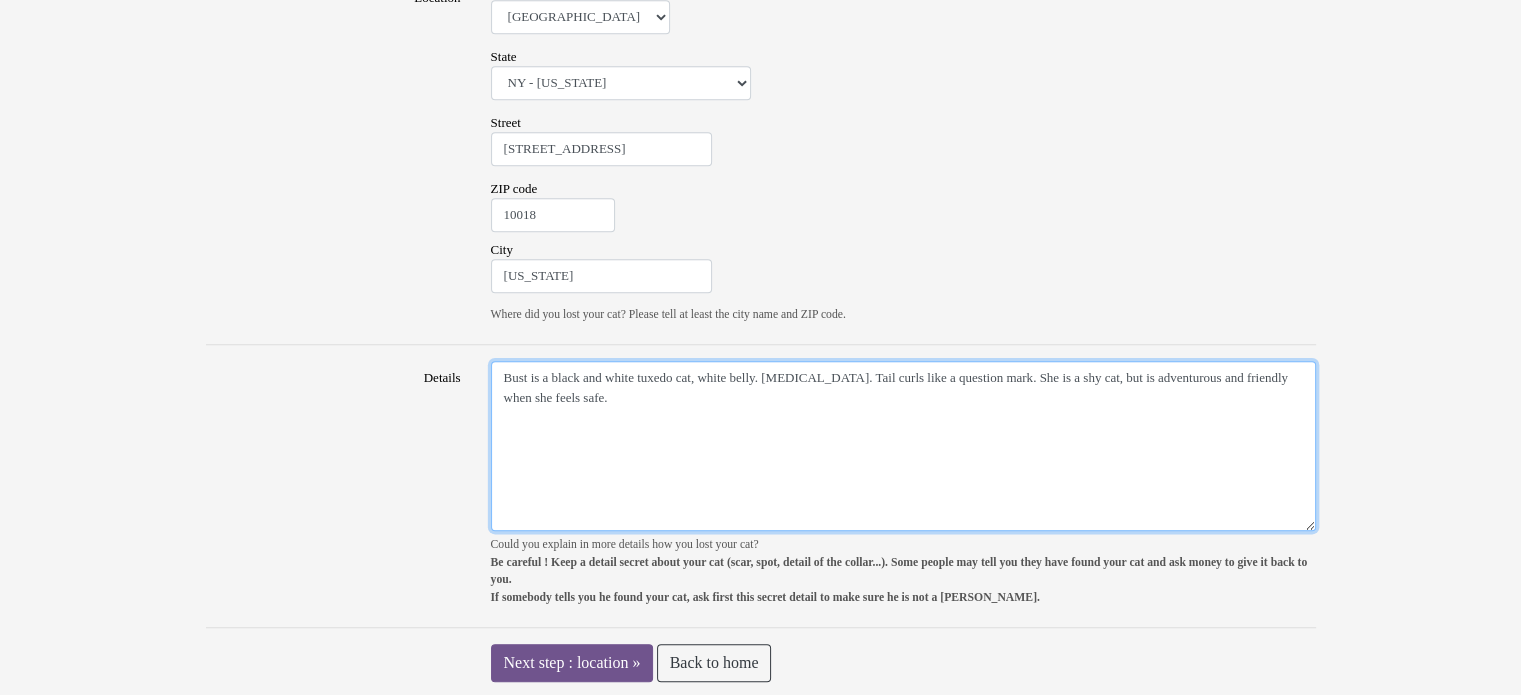 type on "Bust is a black and white tuxedo cat, white belly. Overbite. Tail curls like a question mark. She is a shy cat, but is adventurous and friendly when she feels safe." 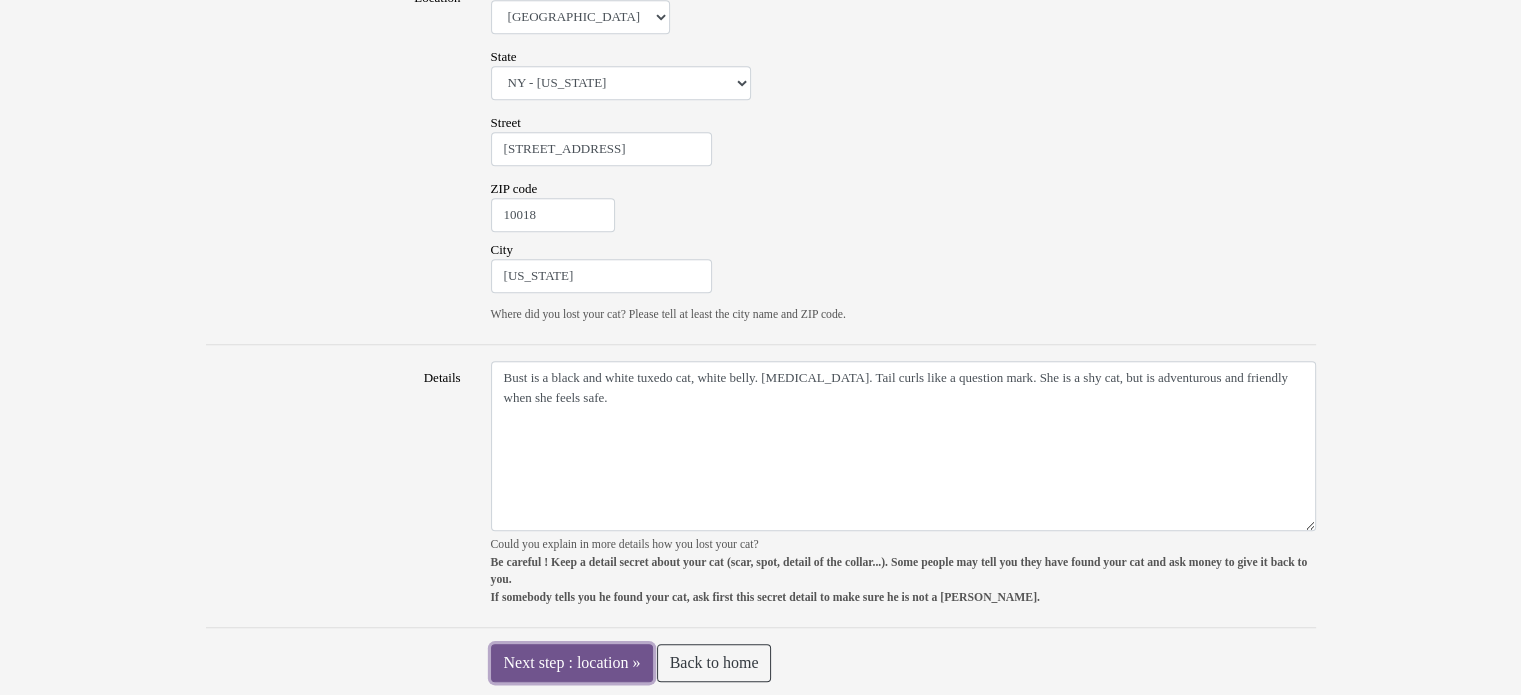 click on "Next step : location »" at bounding box center (572, 663) 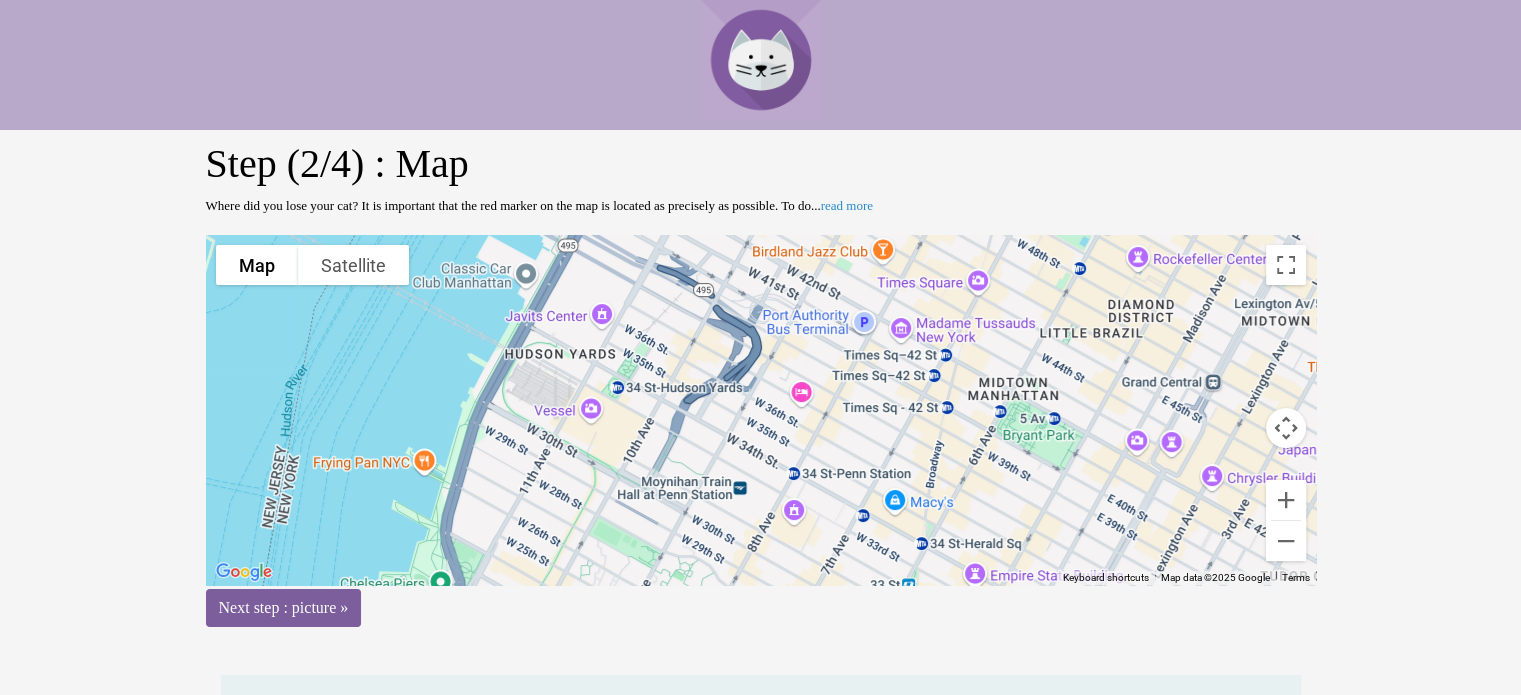 scroll, scrollTop: 409, scrollLeft: 0, axis: vertical 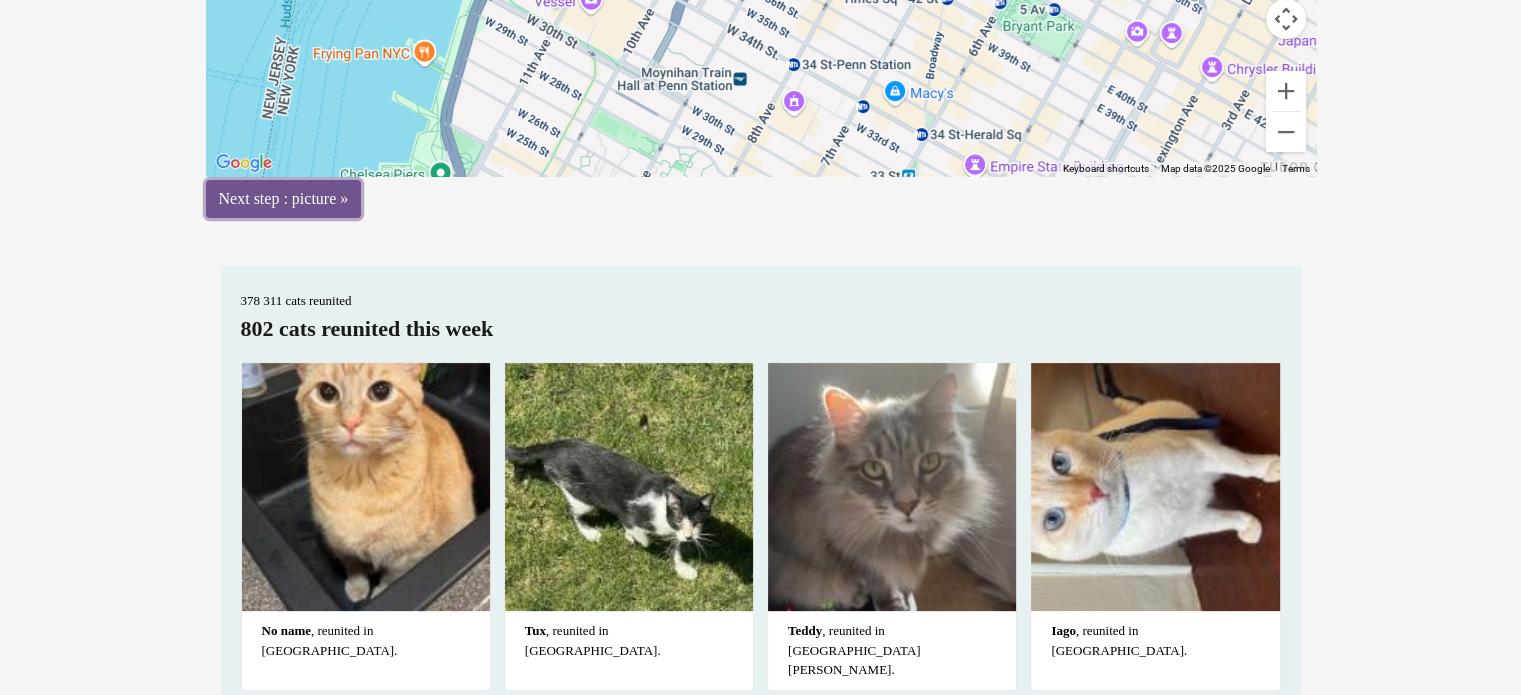 click on "Next step : picture »" at bounding box center [284, 199] 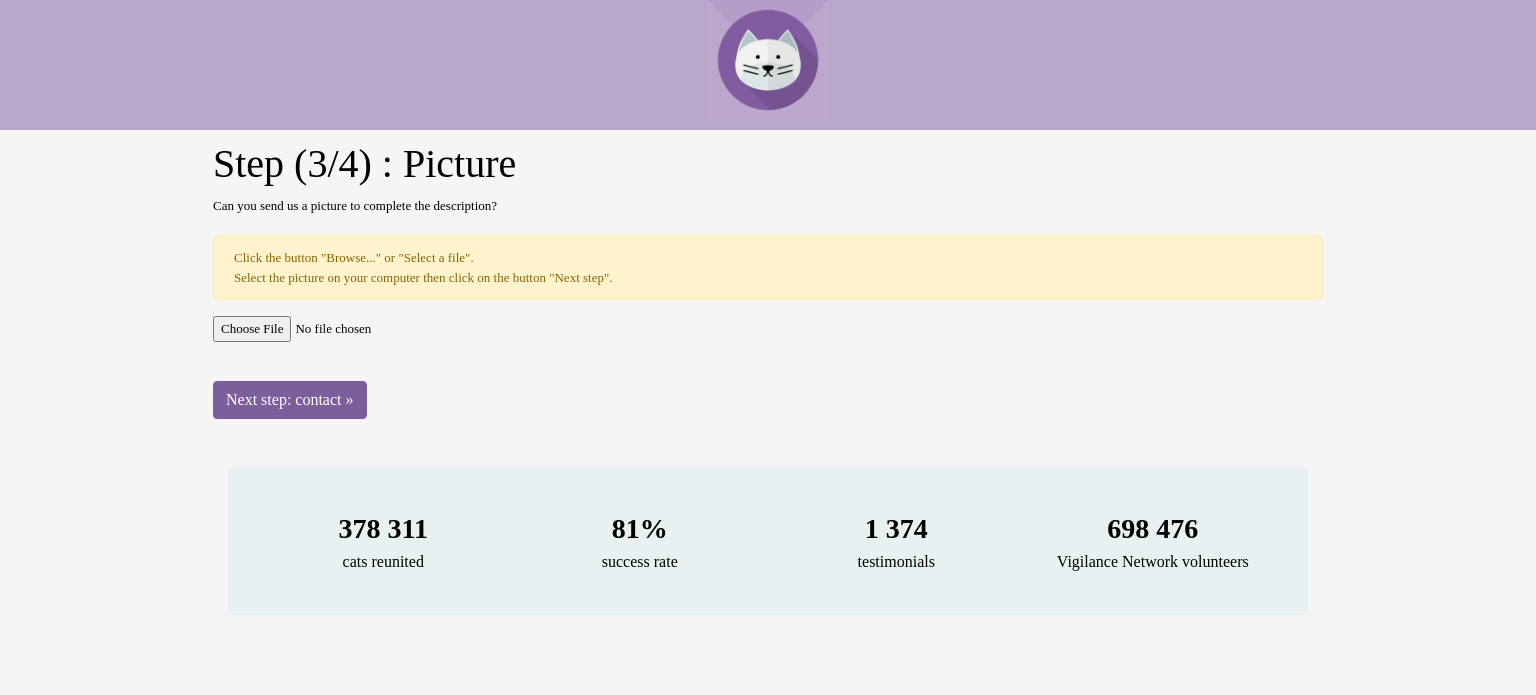 scroll, scrollTop: 0, scrollLeft: 0, axis: both 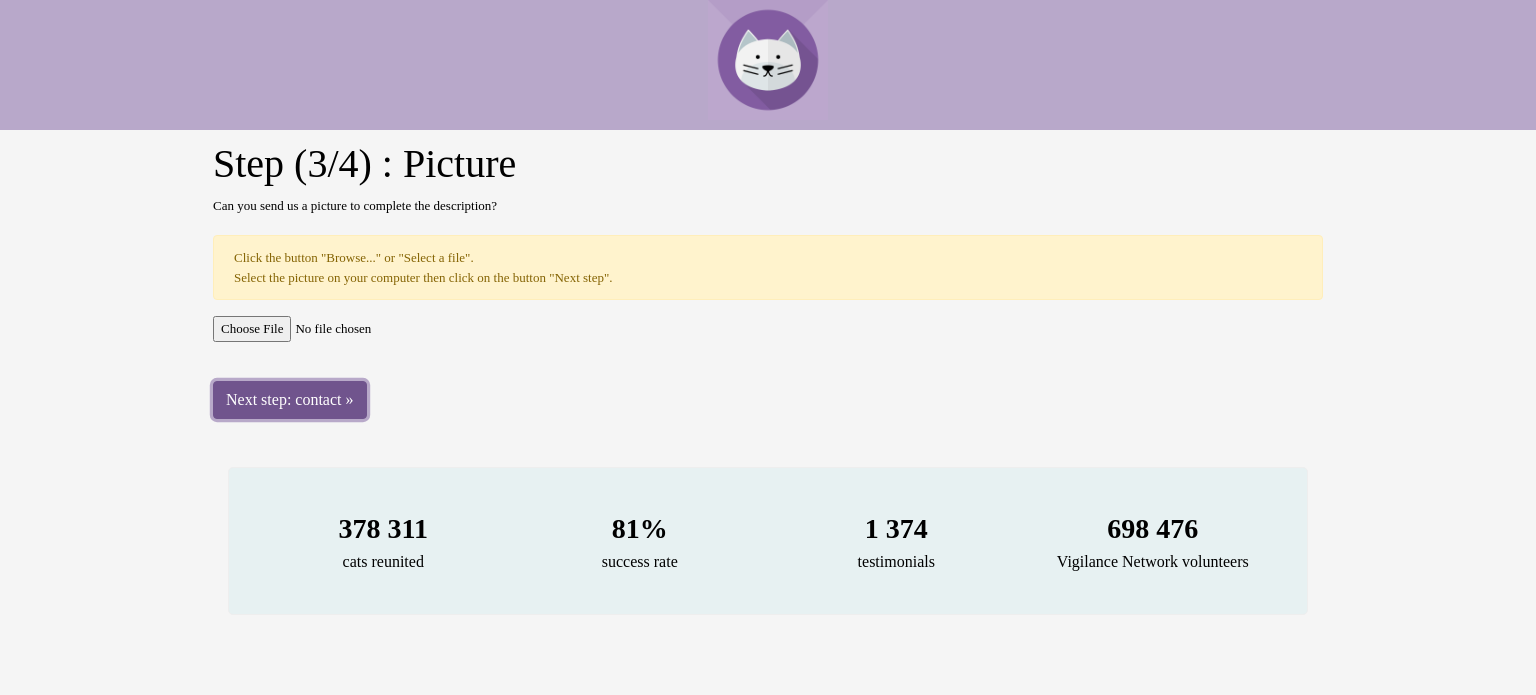 click on "Next step: contact »" at bounding box center (290, 400) 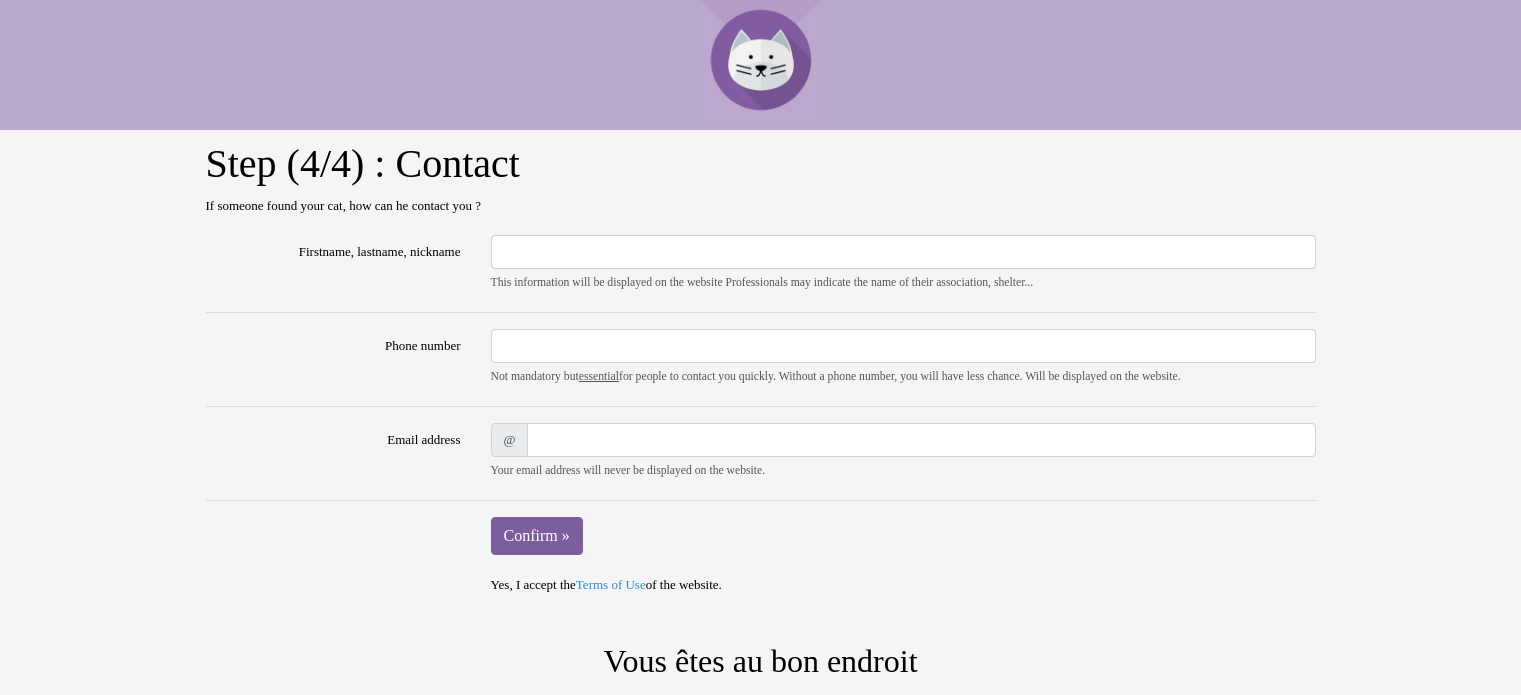 scroll, scrollTop: 0, scrollLeft: 0, axis: both 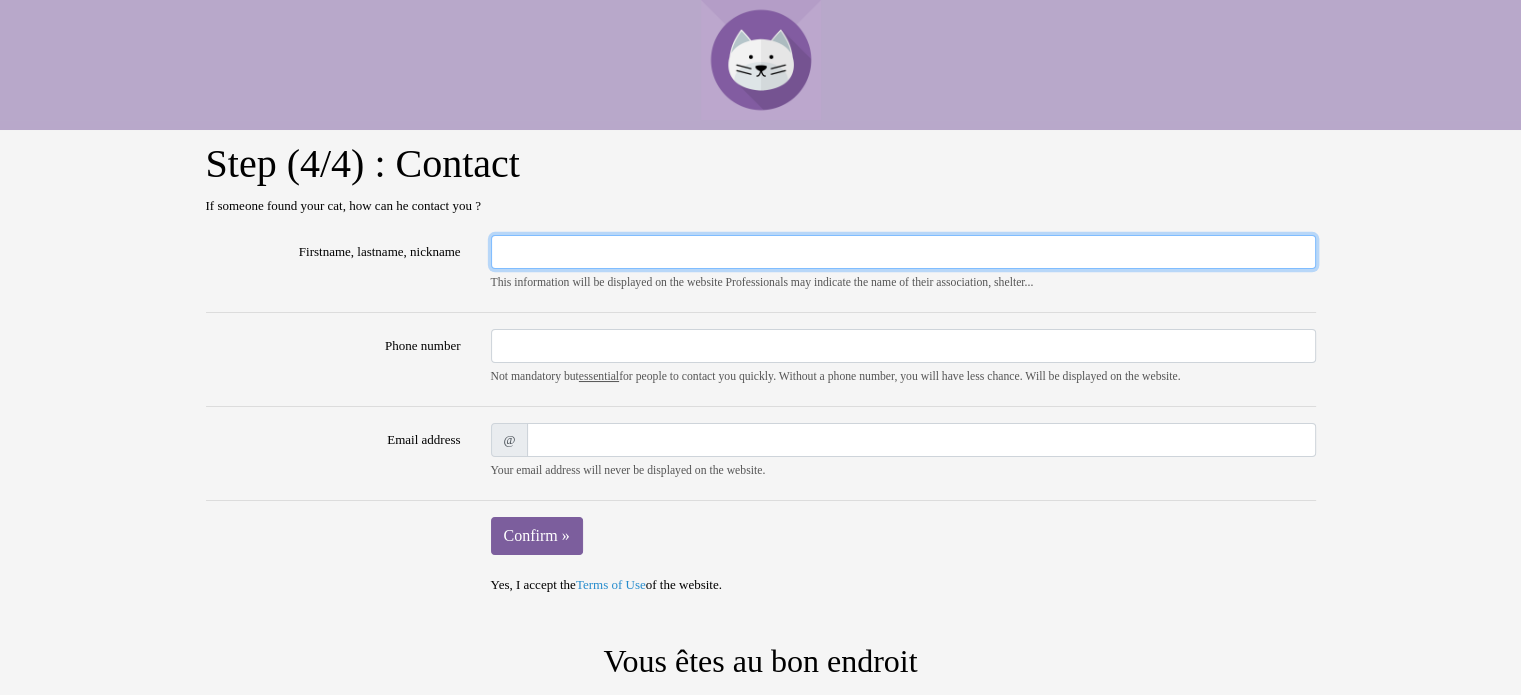 click on "Firstname, lastname, nickname" at bounding box center [903, 252] 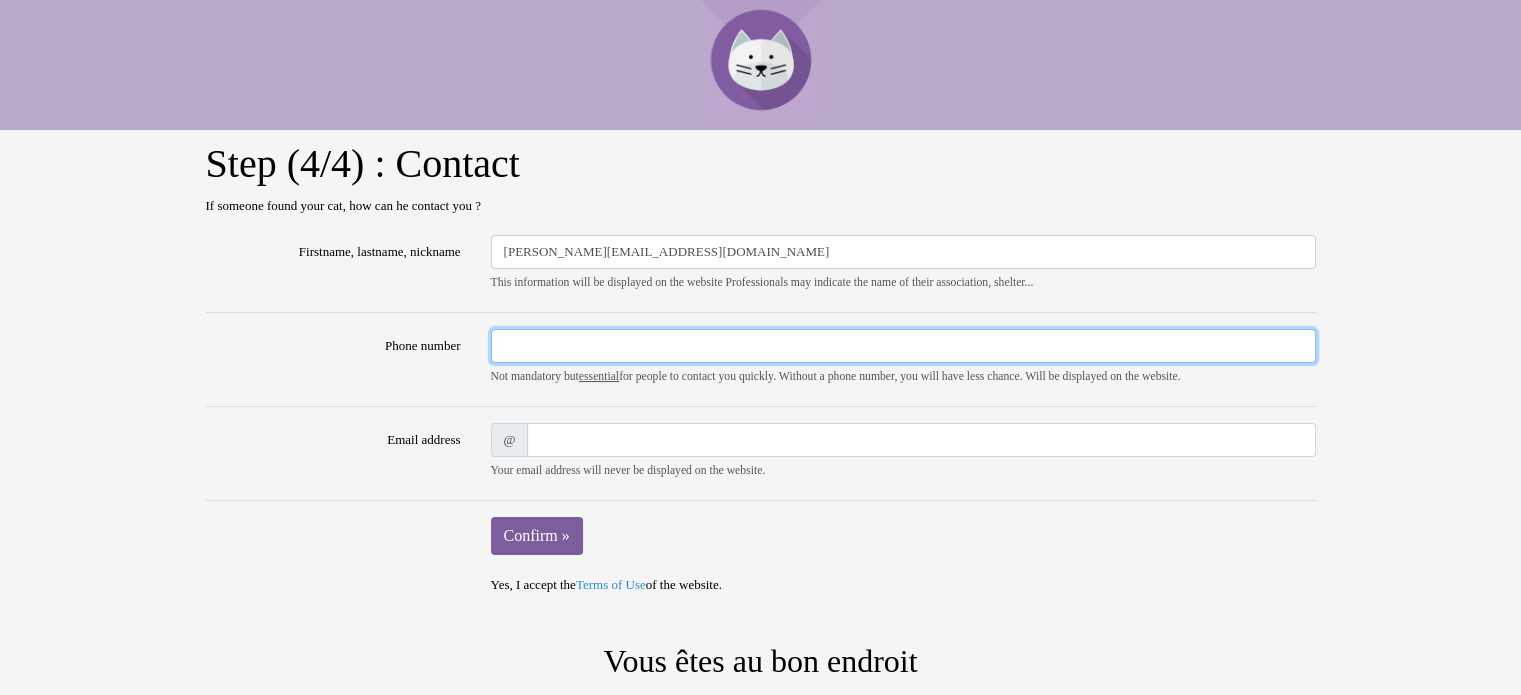 click on "Phone number" at bounding box center [903, 346] 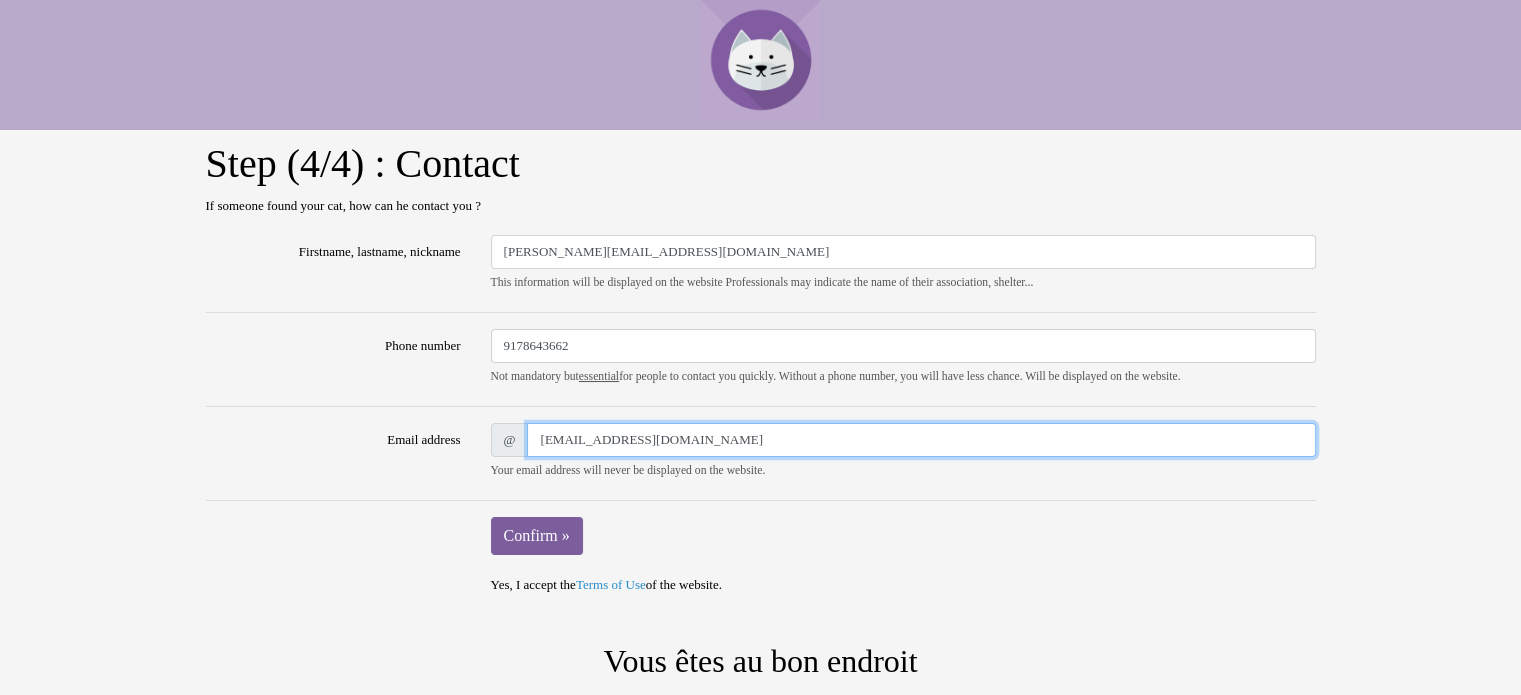 click on "emsmandms@yahoo.com" at bounding box center [921, 440] 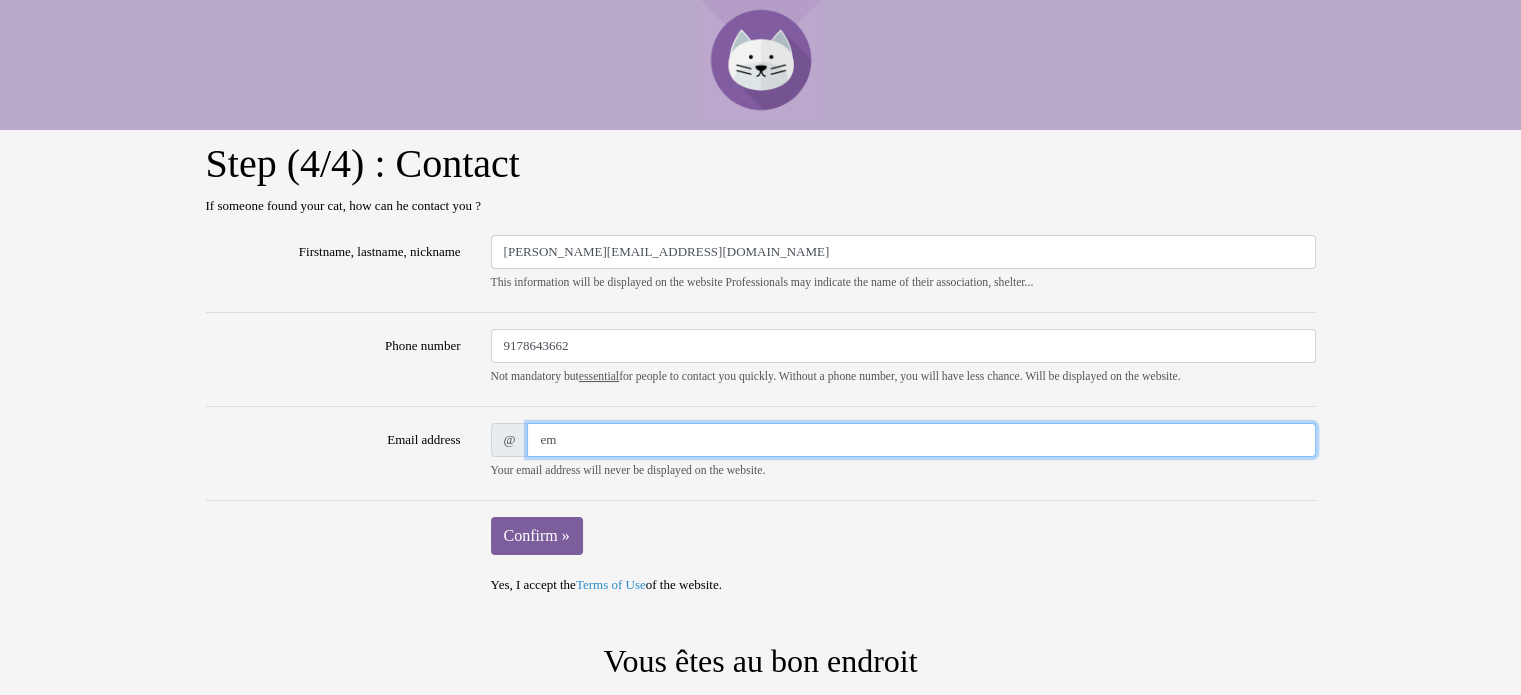 type on "e" 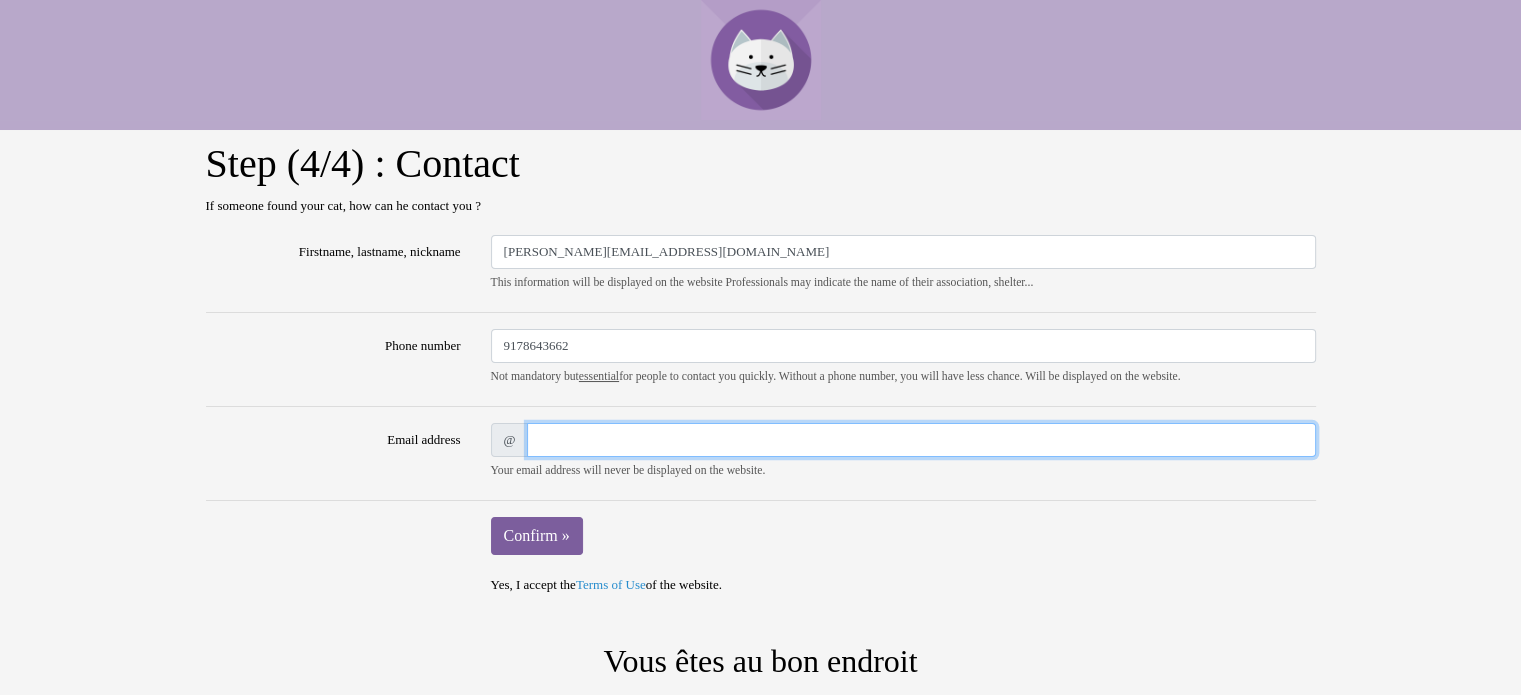 type 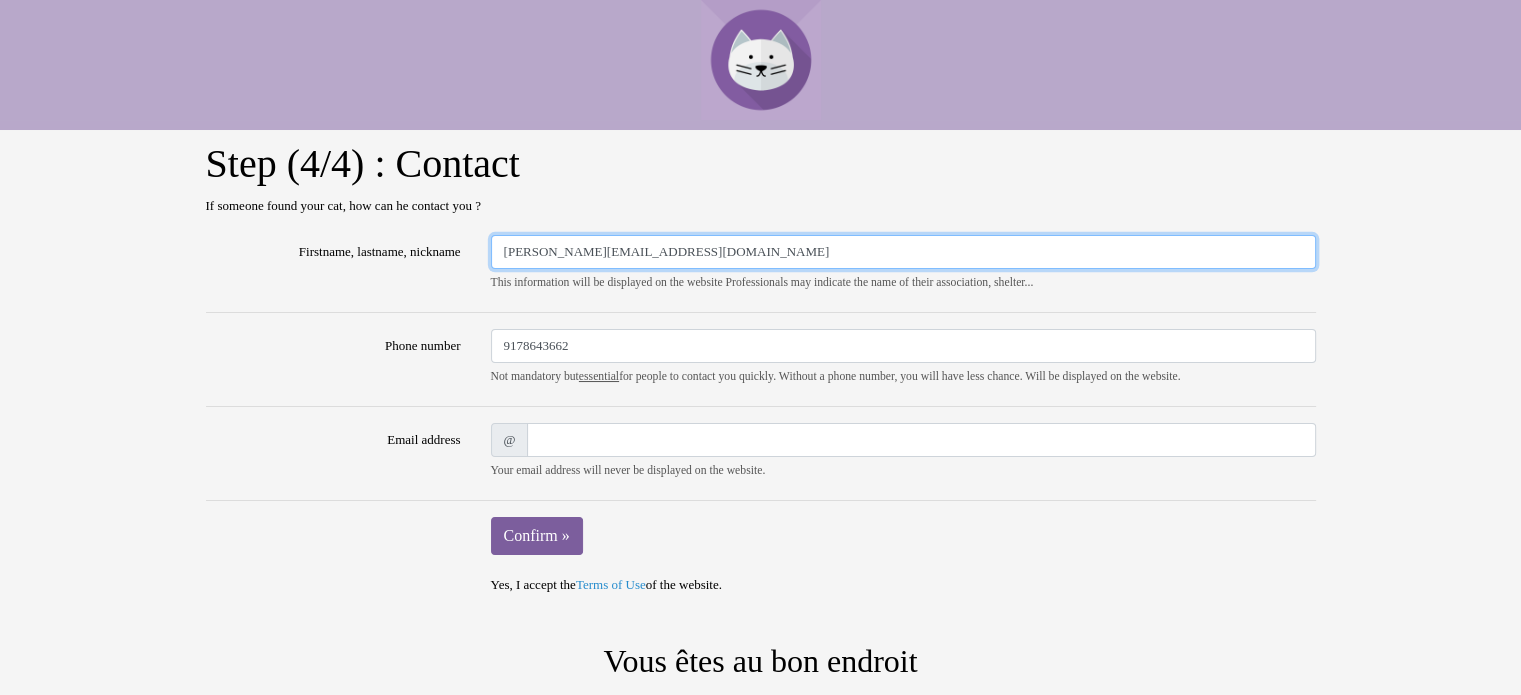 click on "e.marsano@yahoo.com" at bounding box center [903, 252] 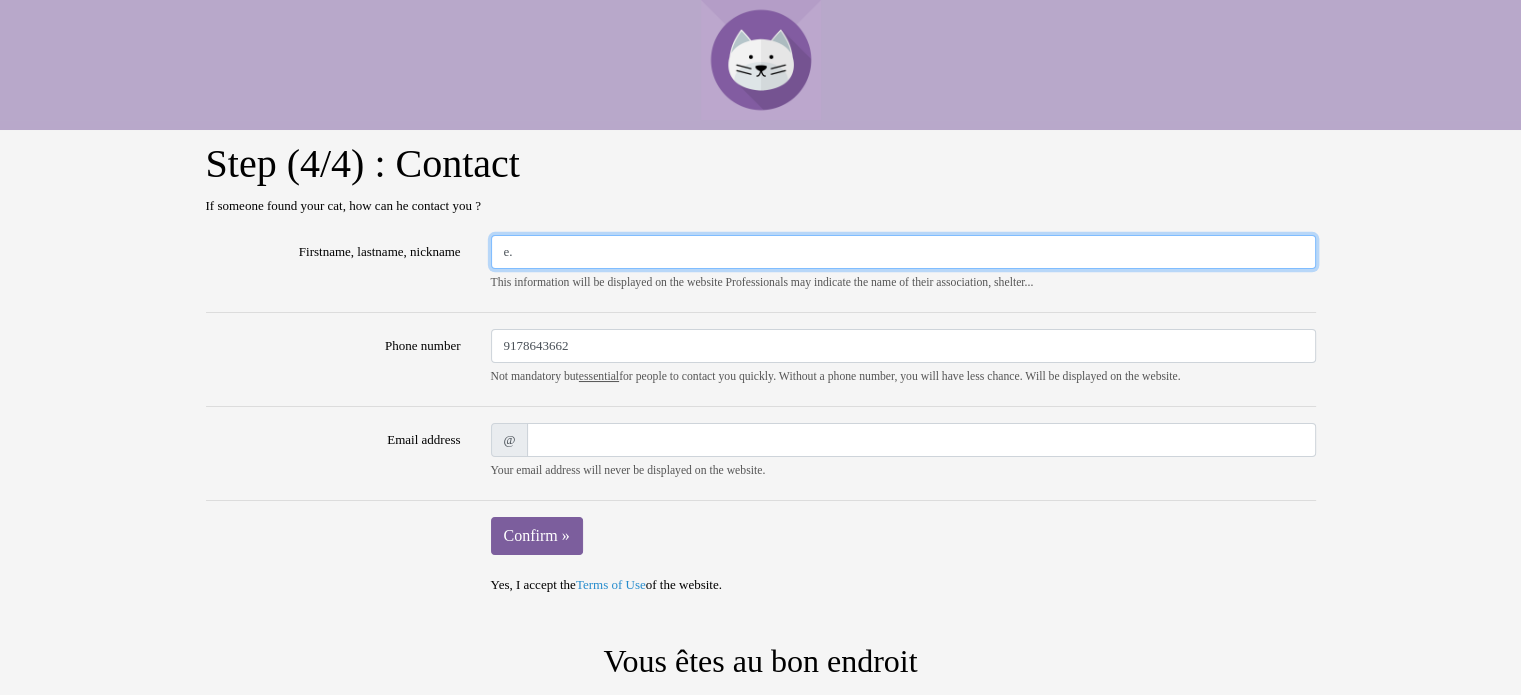 type on "e" 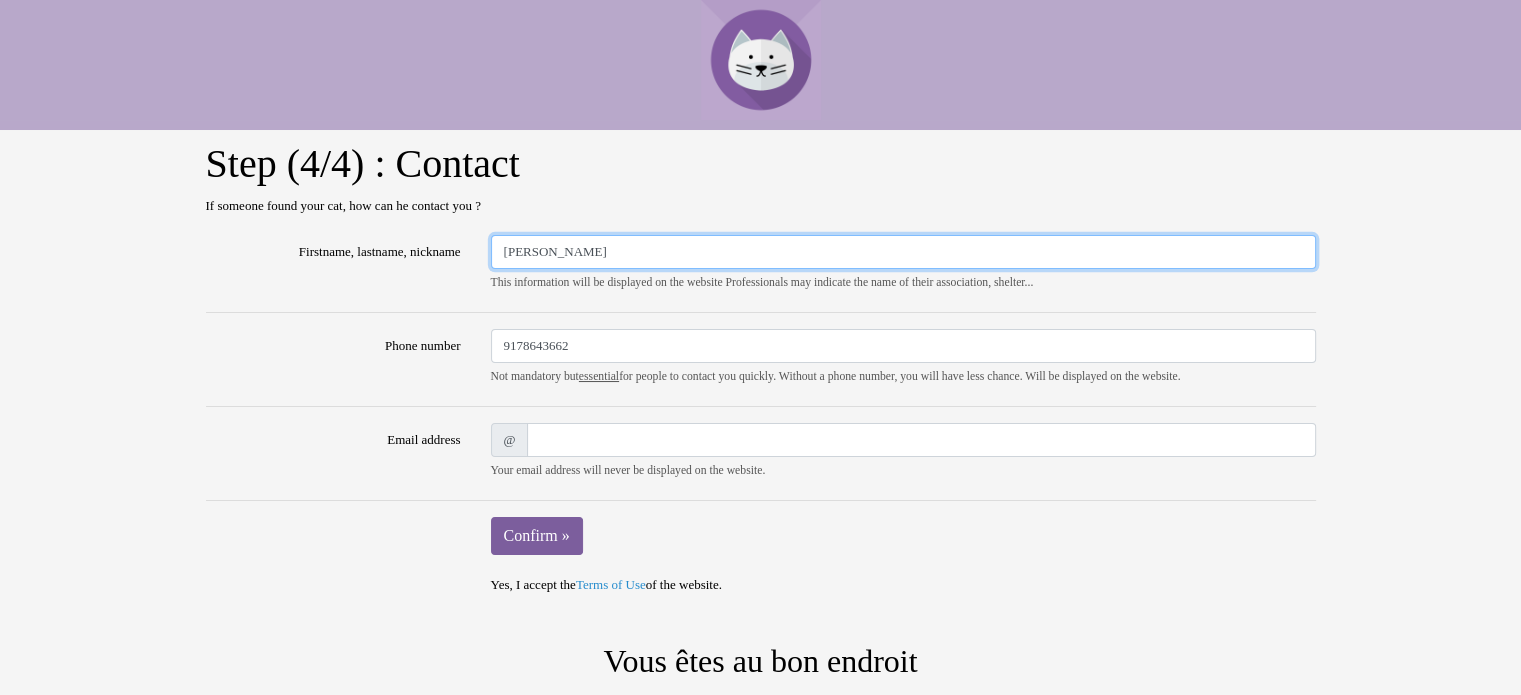type on "Emily" 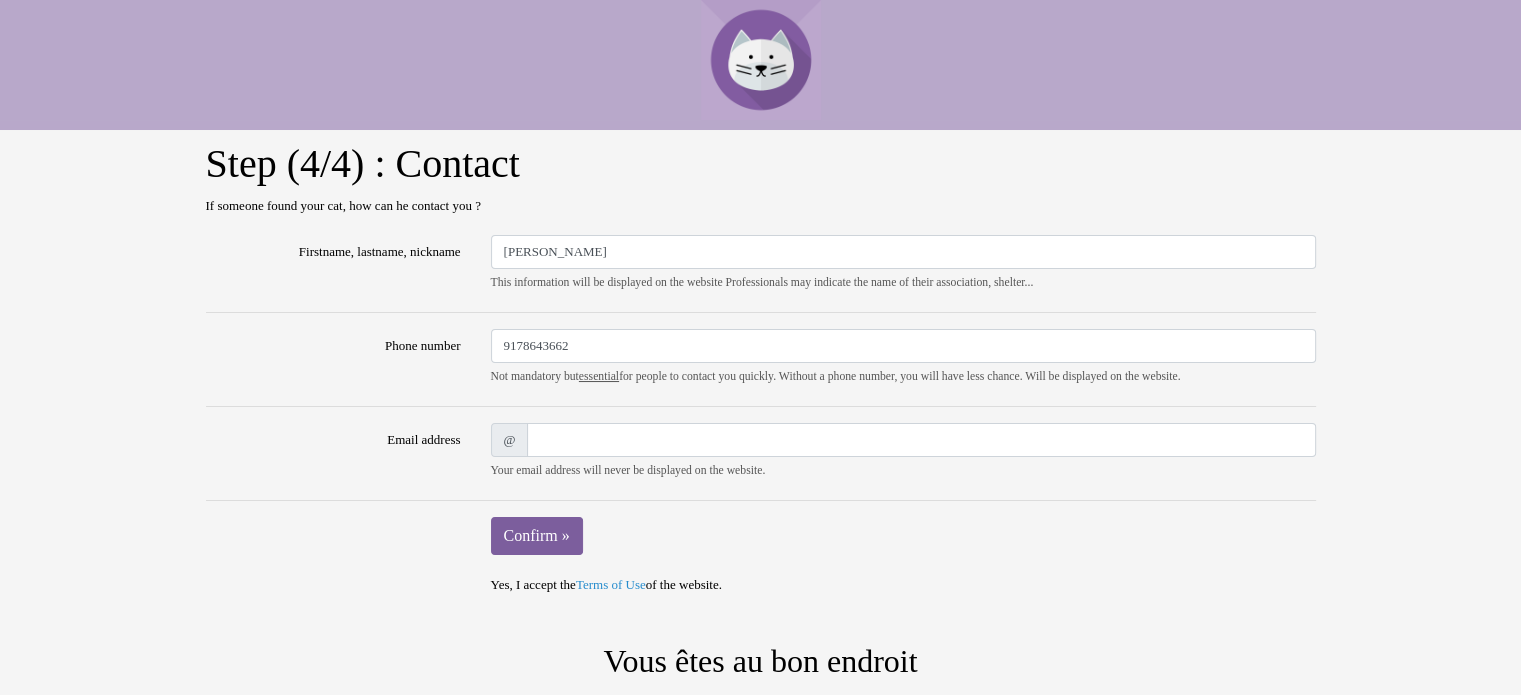 click on "Email address" at bounding box center (333, 453) 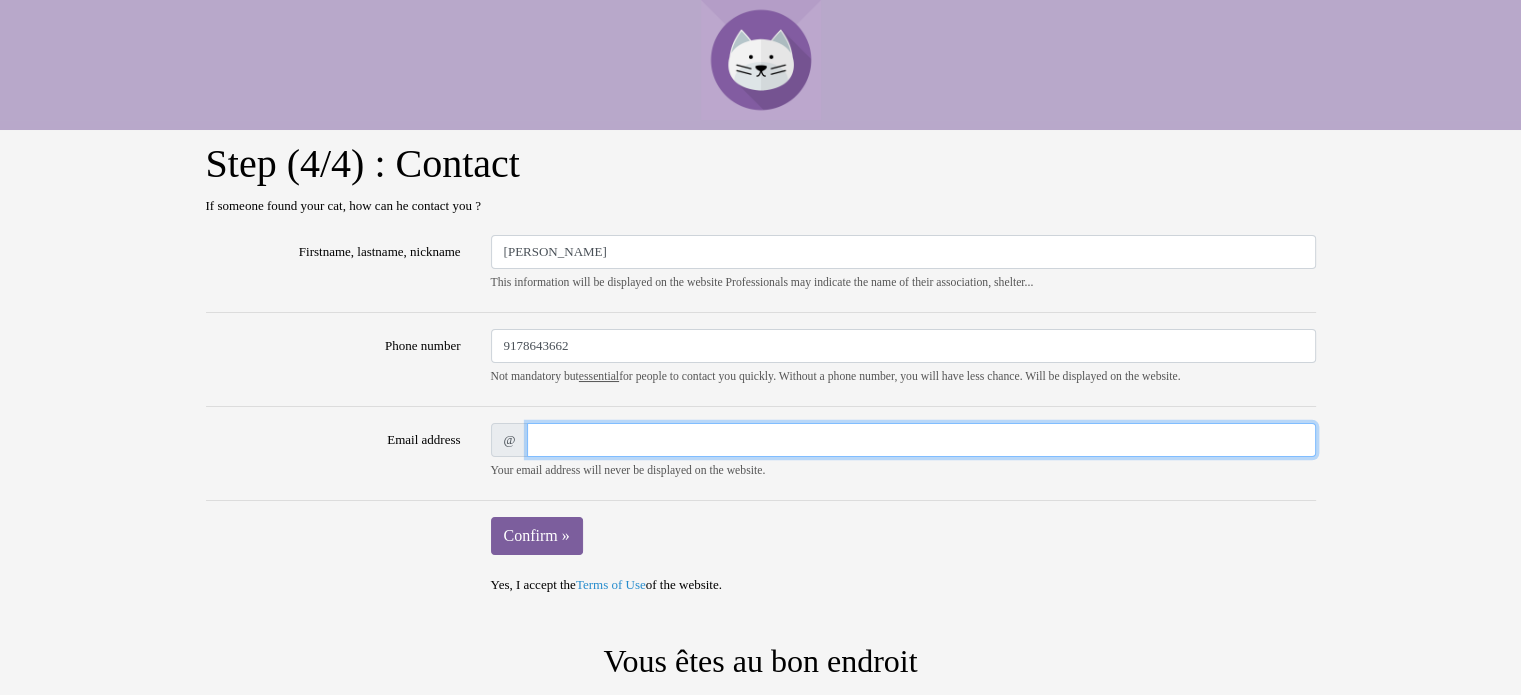 click on "Email address" at bounding box center [921, 440] 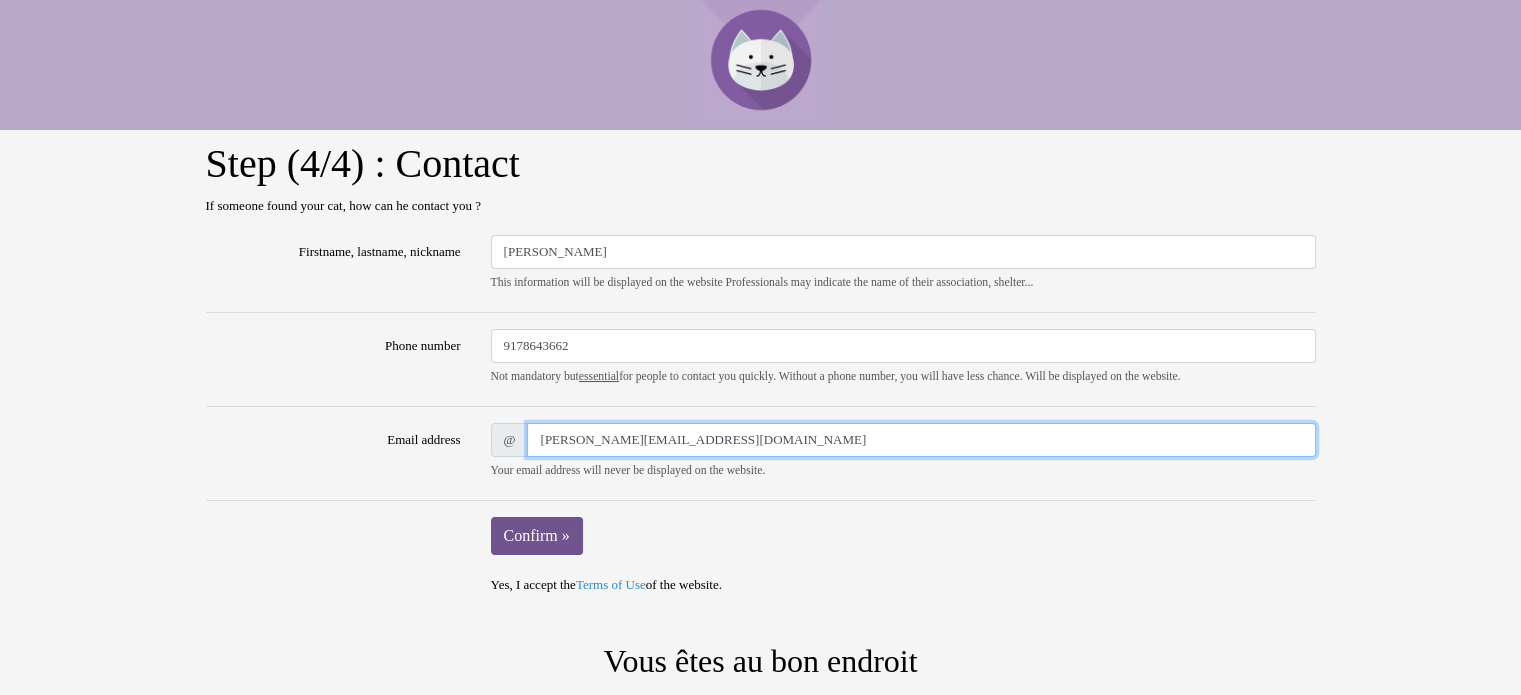 type on "e.marsano@yahoo.com" 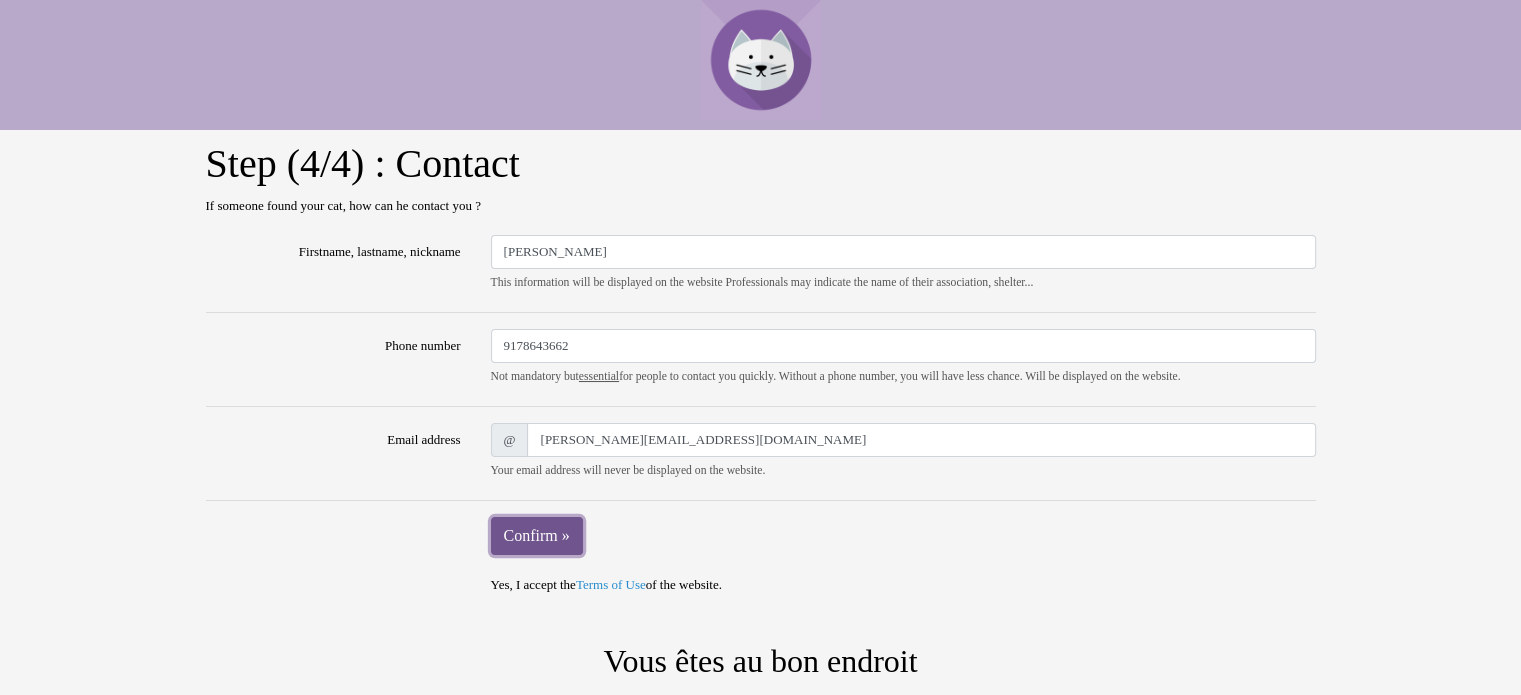 click on "Confirm »" at bounding box center (537, 536) 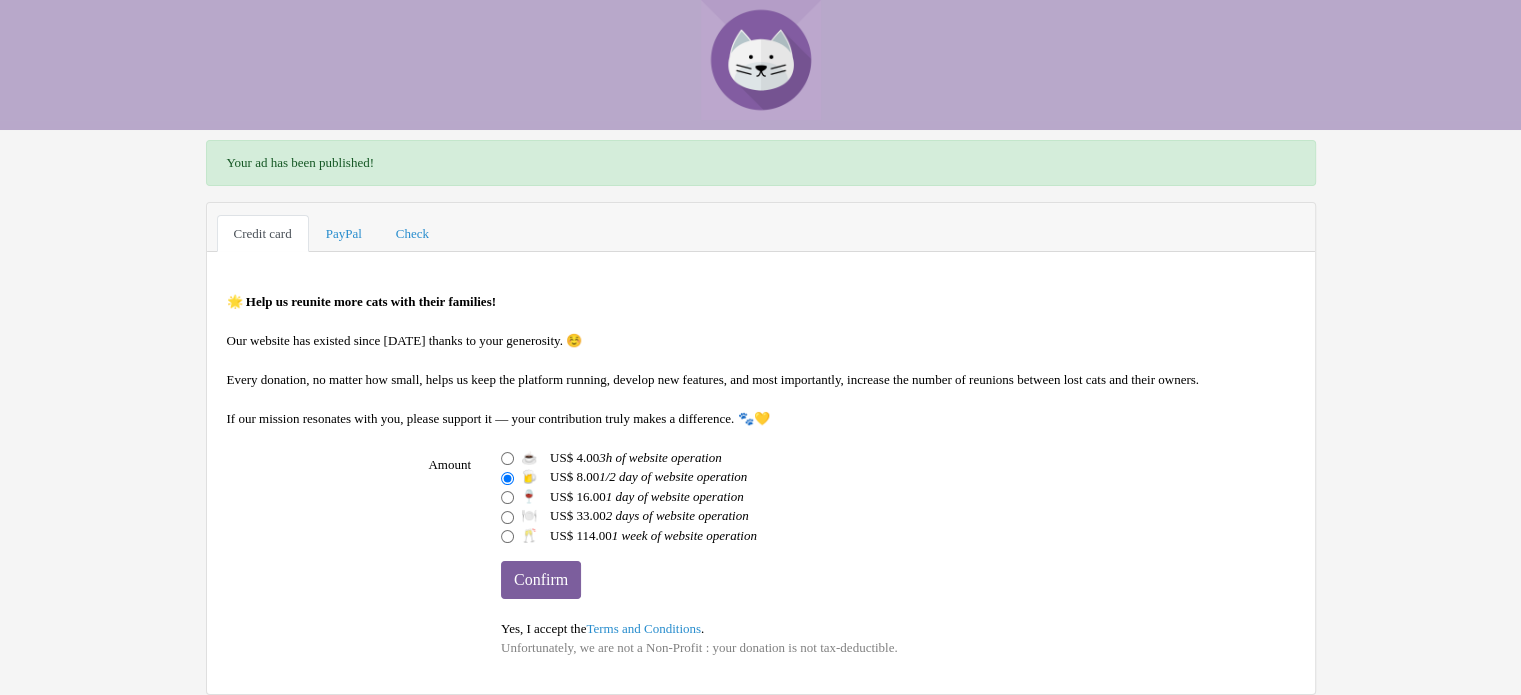scroll, scrollTop: 16, scrollLeft: 0, axis: vertical 